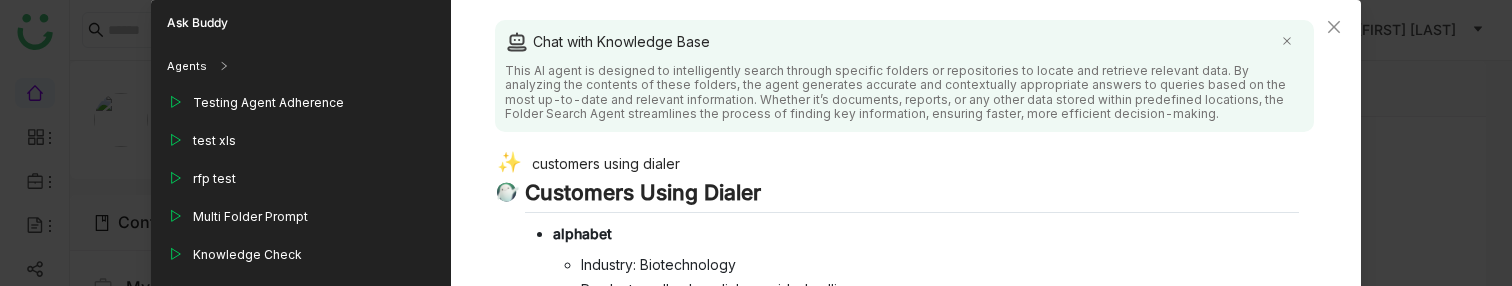 scroll, scrollTop: 0, scrollLeft: 0, axis: both 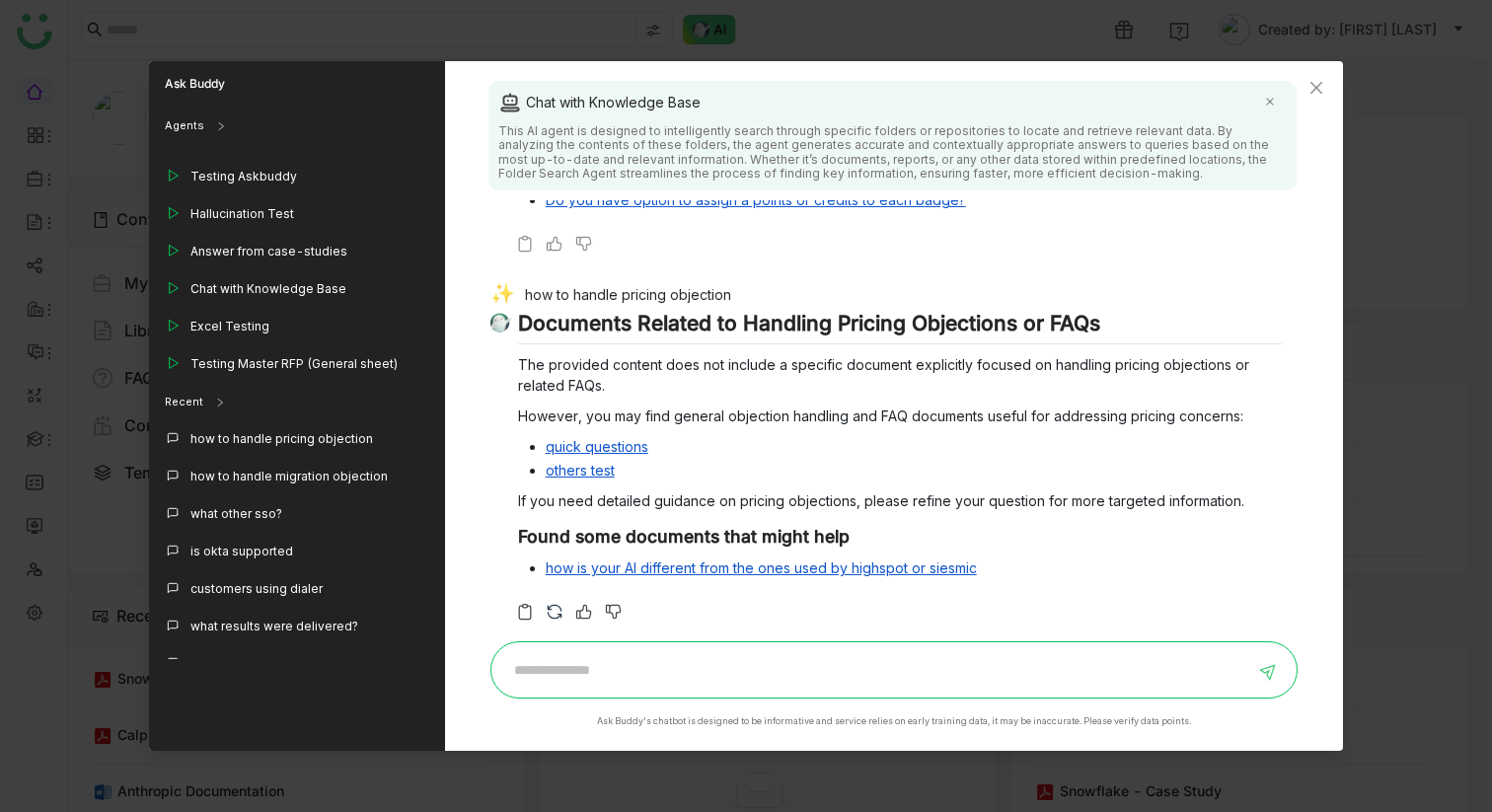 click at bounding box center [555, 612] 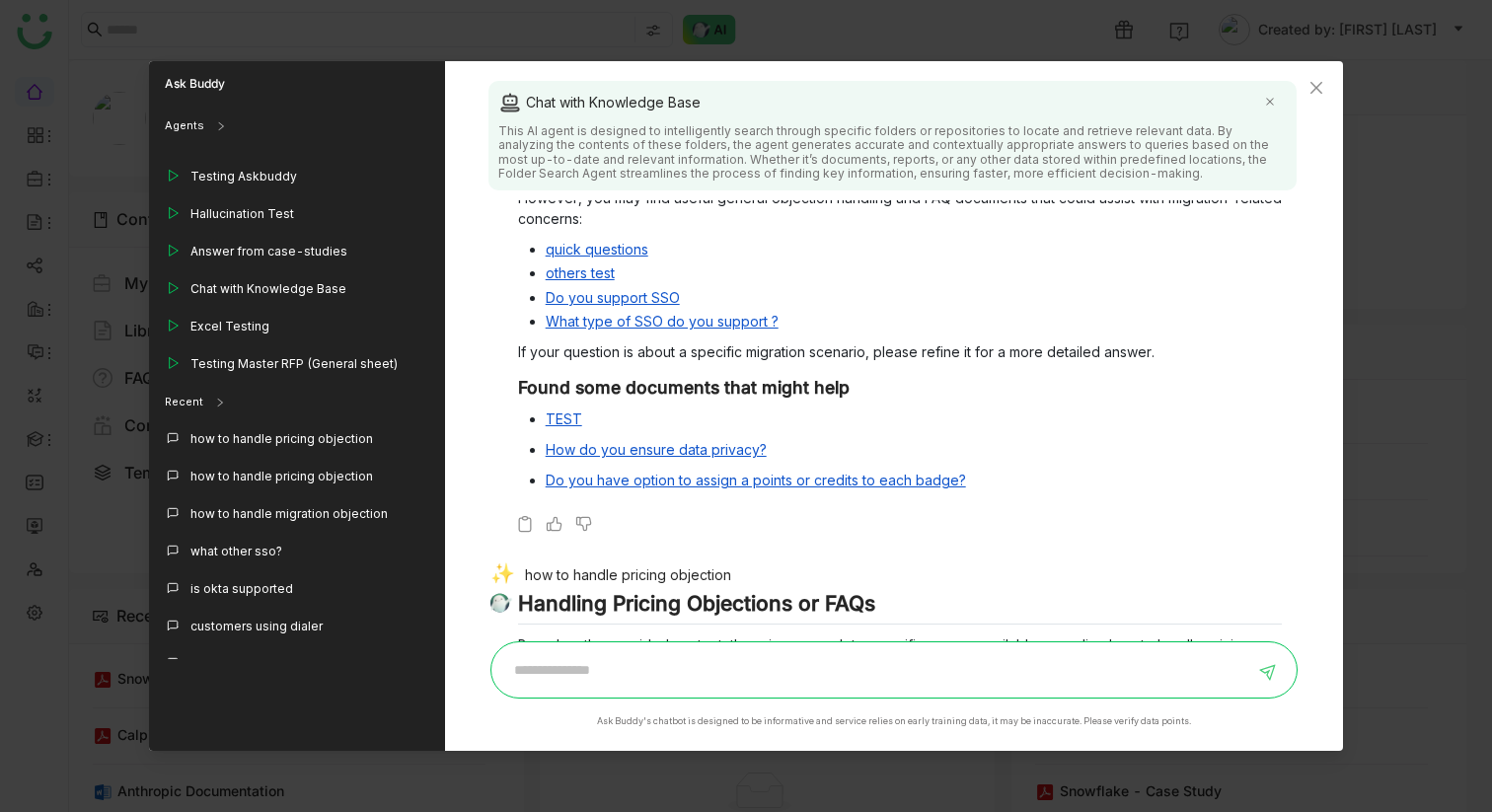 scroll, scrollTop: 1991, scrollLeft: 0, axis: vertical 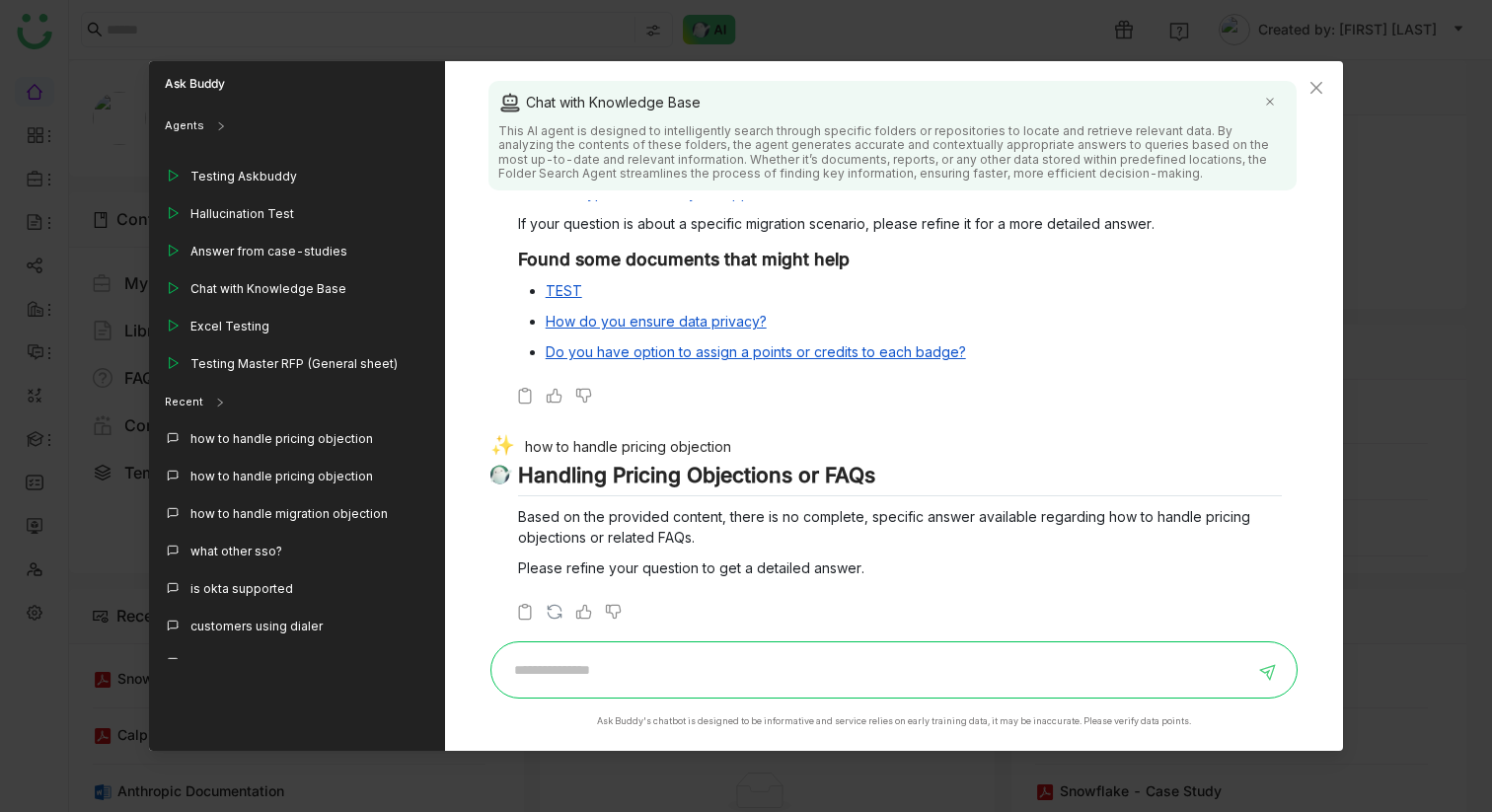 click on "Based on the provided content, there is no complete, specific answer available regarding how to handle pricing objections or related FAQs." at bounding box center [900, 527] 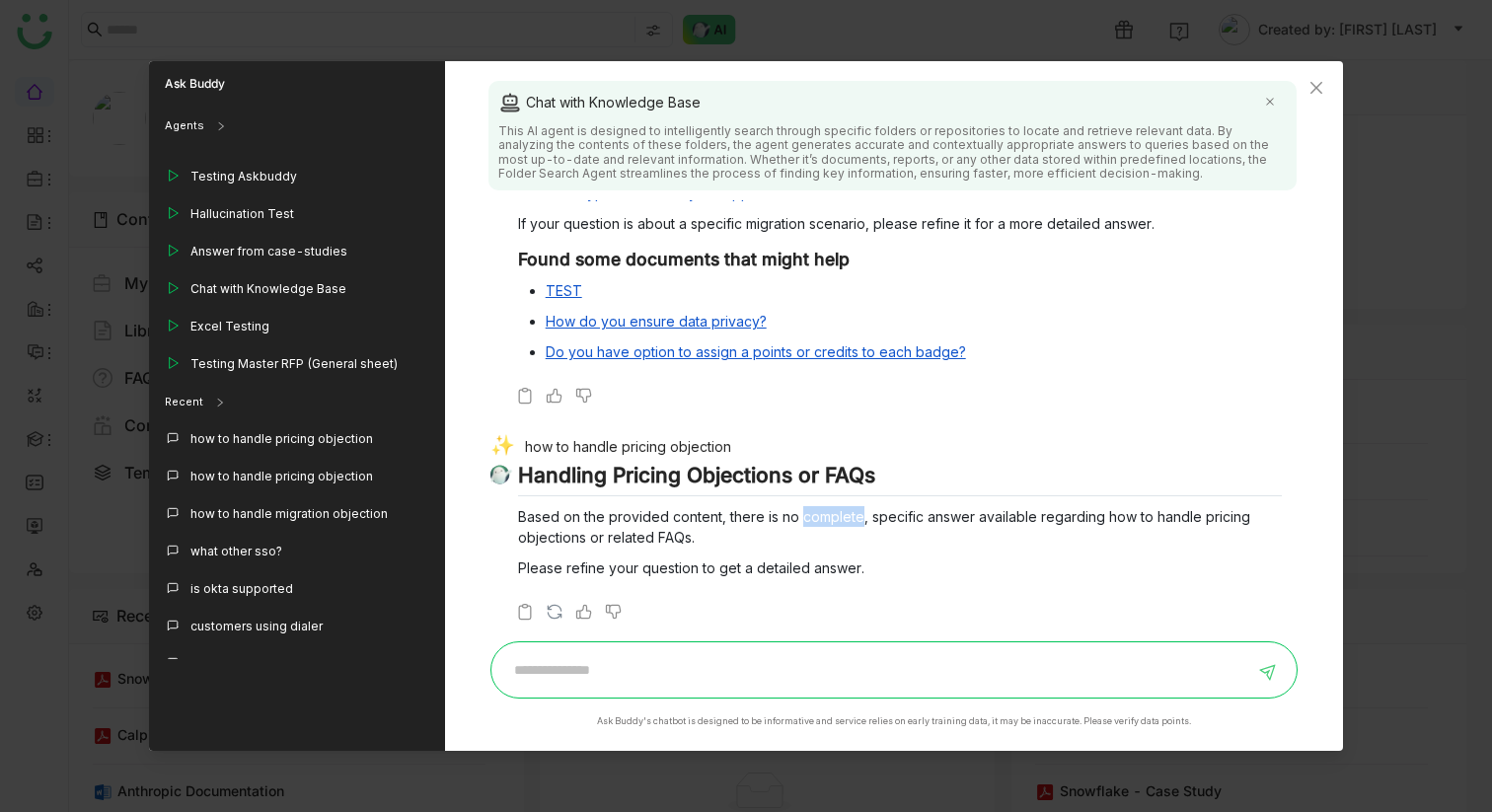 click on "Based on the provided content, there is no complete, specific answer available regarding how to handle pricing objections or related FAQs." at bounding box center (900, 527) 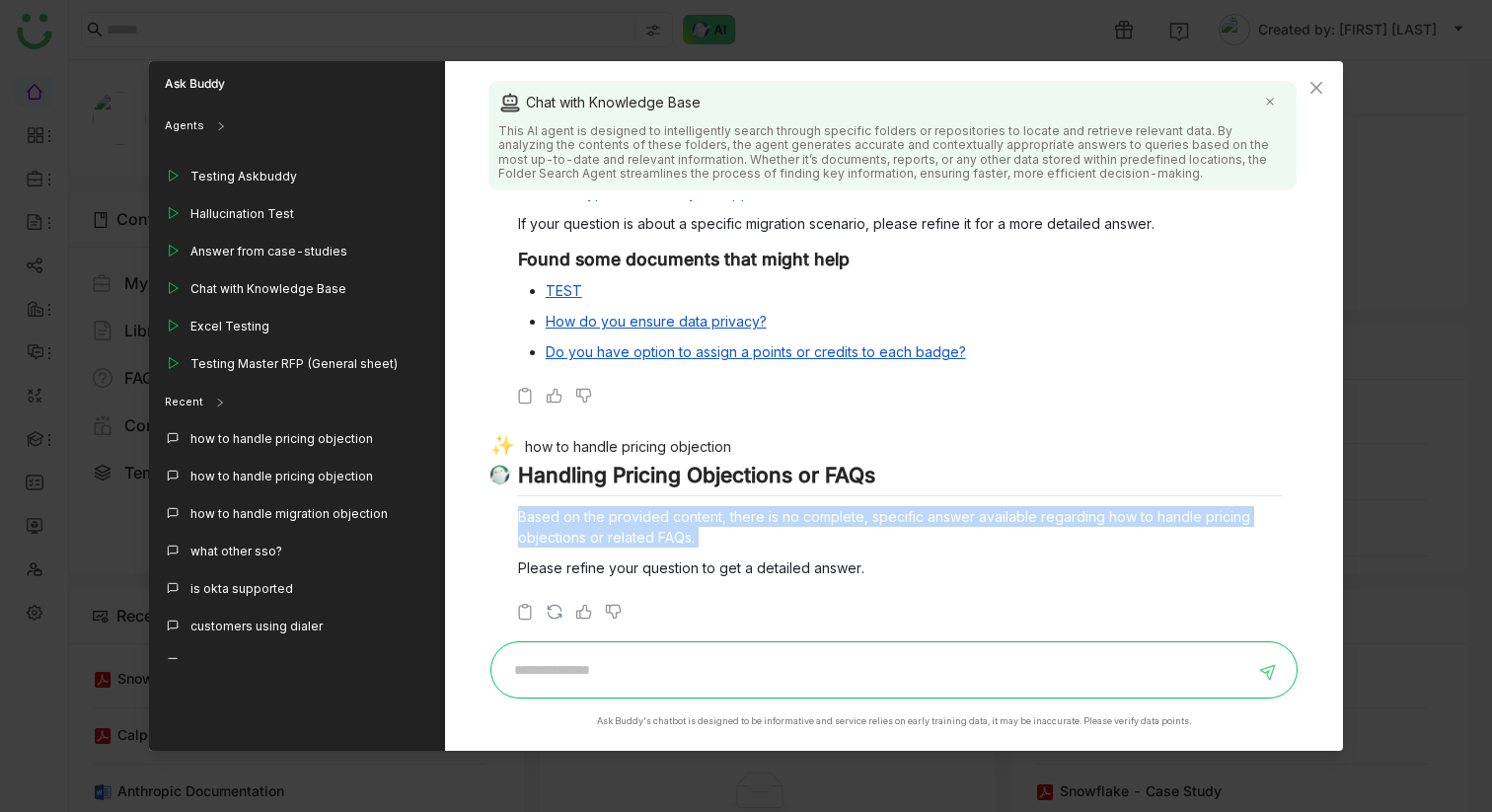click on "Based on the provided content, there is no complete, specific answer available regarding how to handle pricing objections or related FAQs." at bounding box center (900, 527) 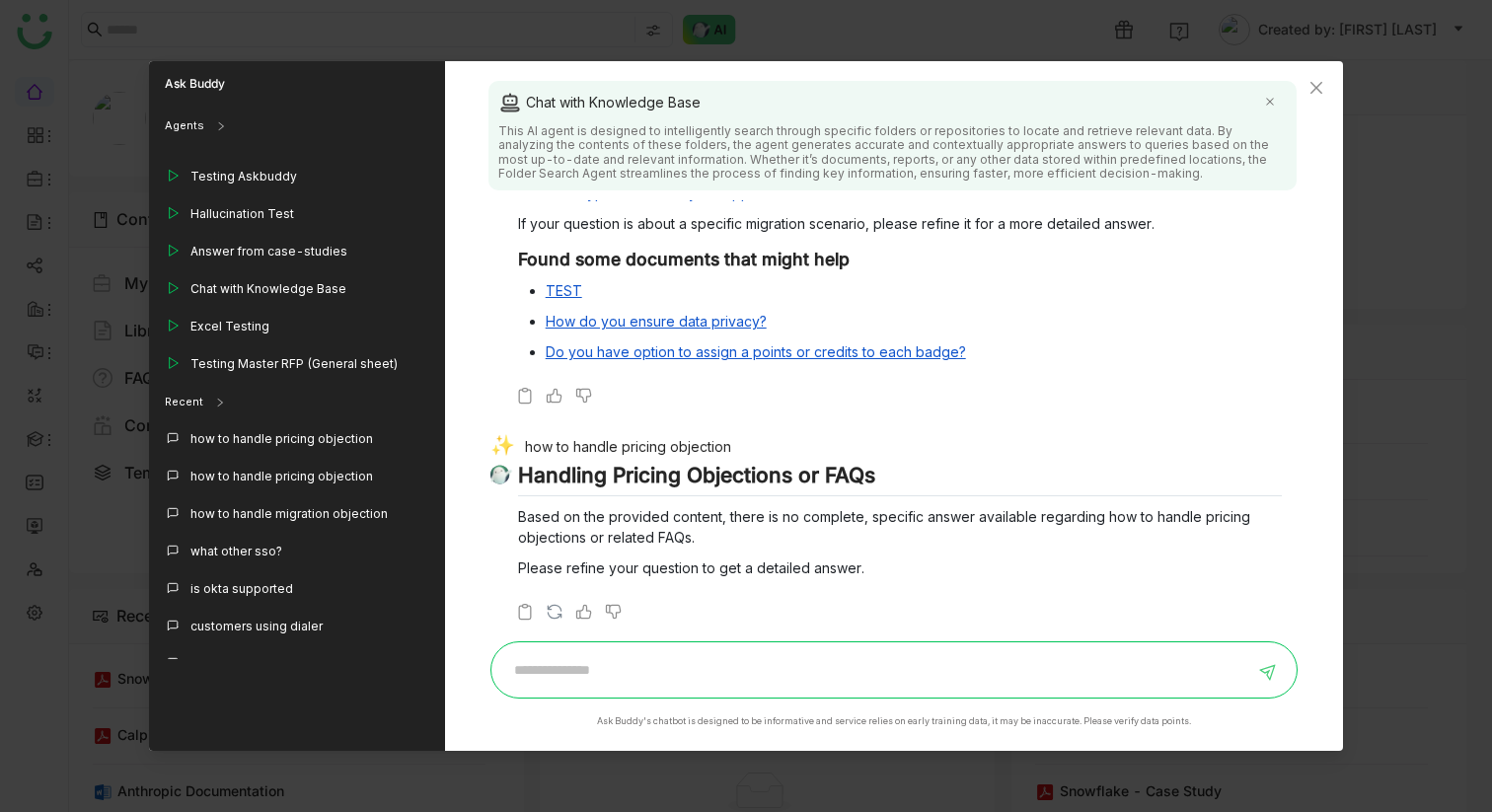 click on "Handling Pricing Objections or FAQs" at bounding box center [900, 480] 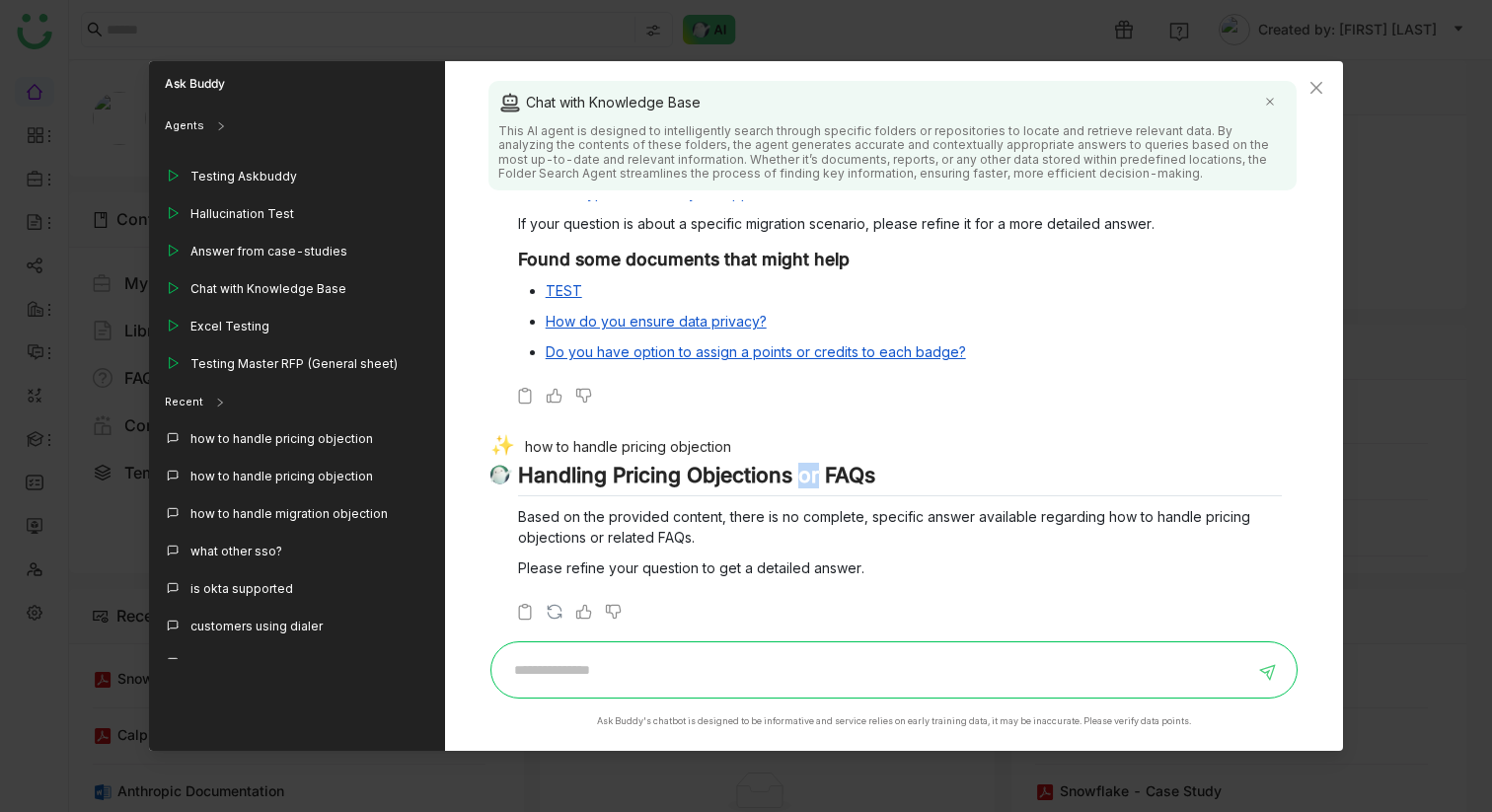 click on "Handling Pricing Objections or FAQs" at bounding box center (900, 480) 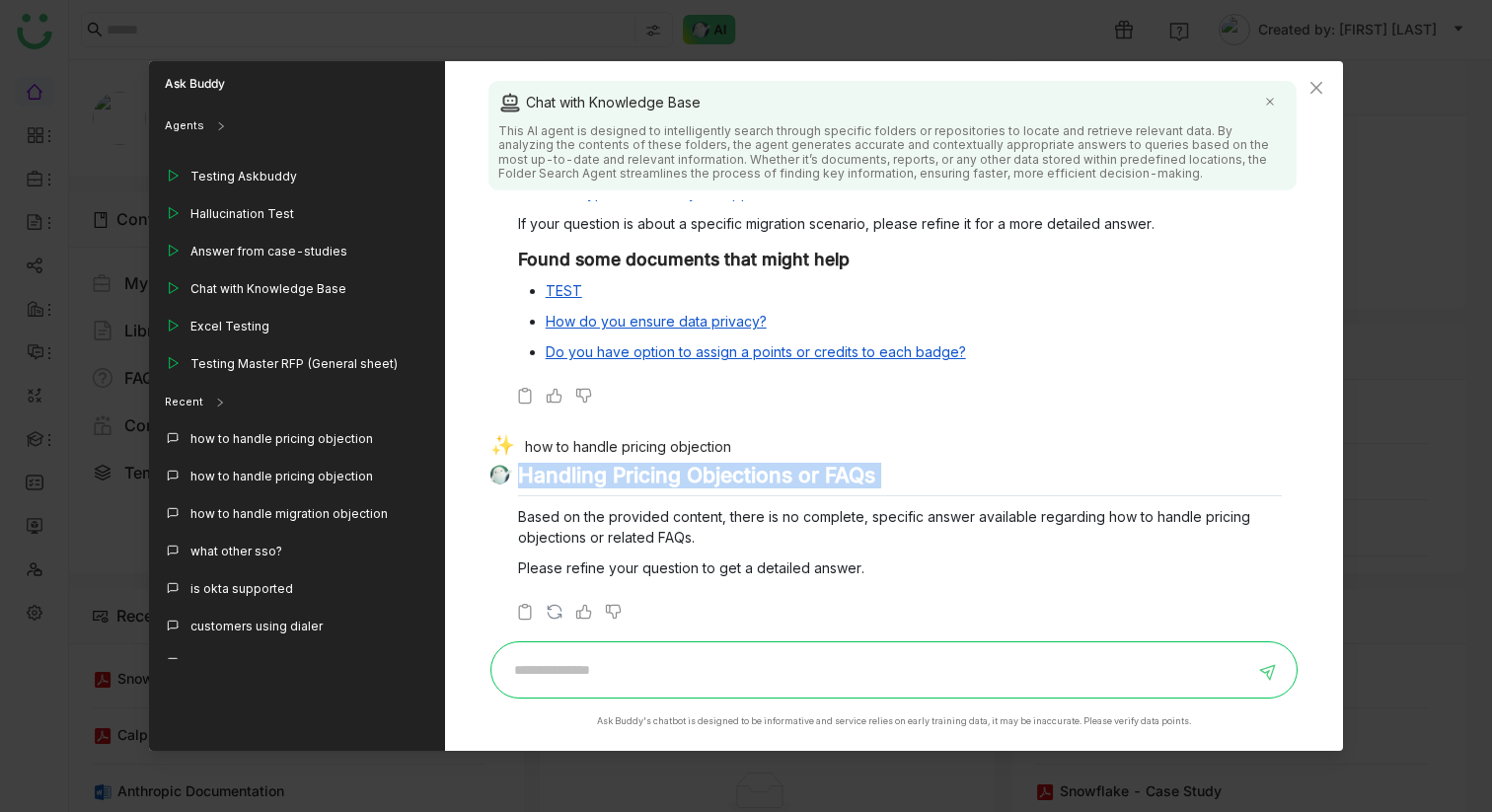 click on "Handling Pricing Objections or FAQs" at bounding box center [900, 480] 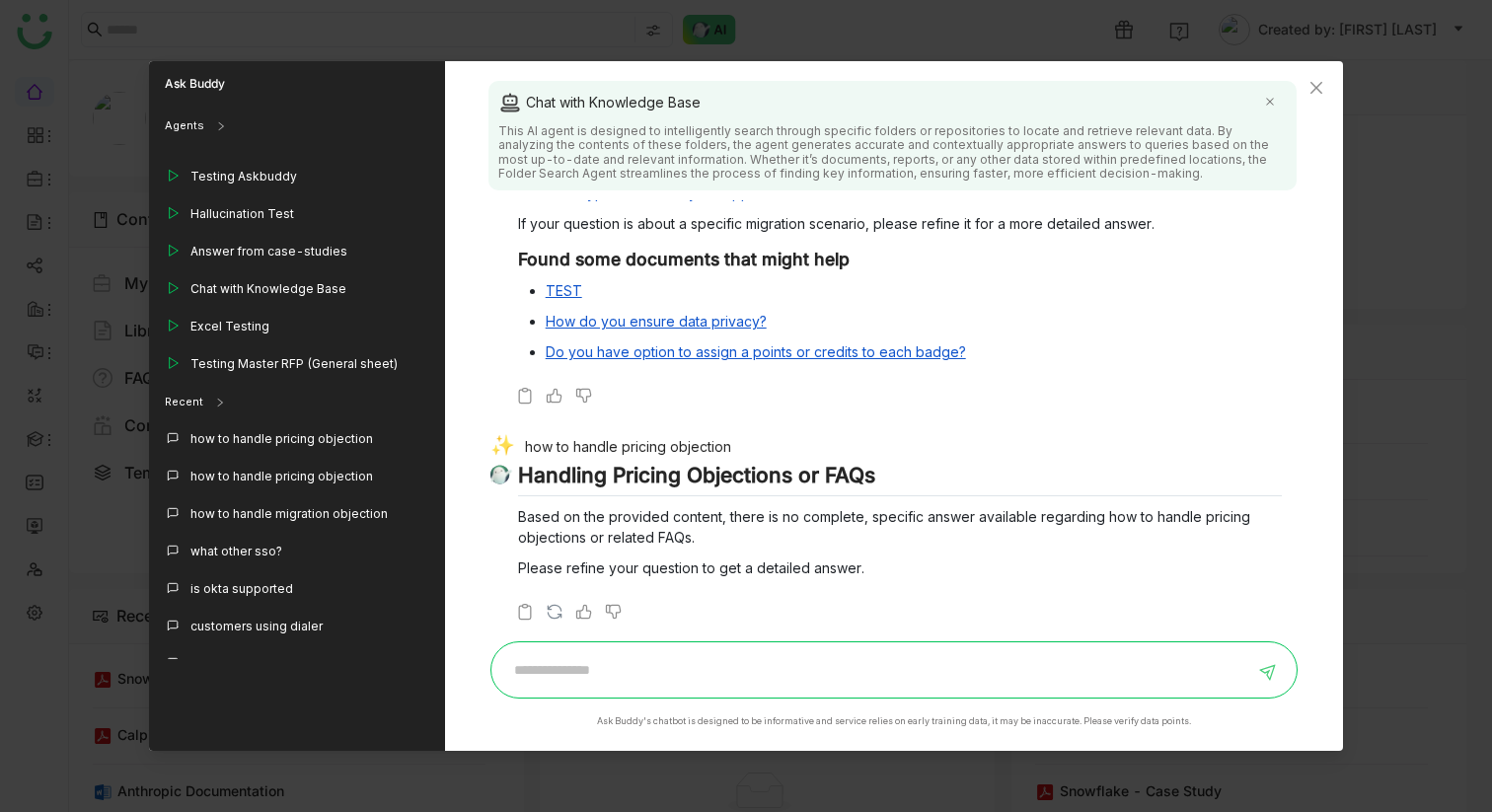 click on "how to handle pricing objection" at bounding box center (886, 449) 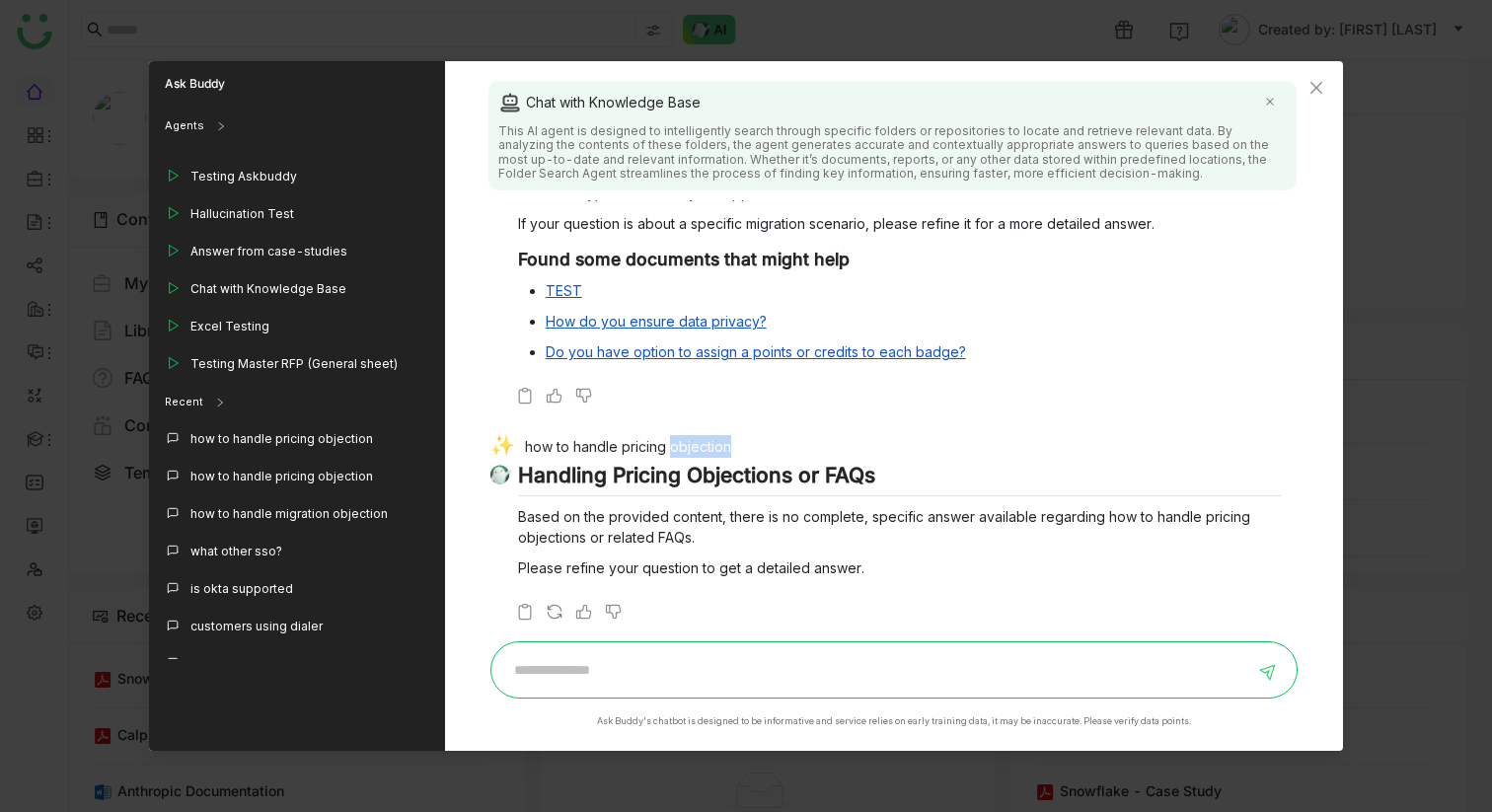 click on "how to handle pricing objection" at bounding box center [886, 449] 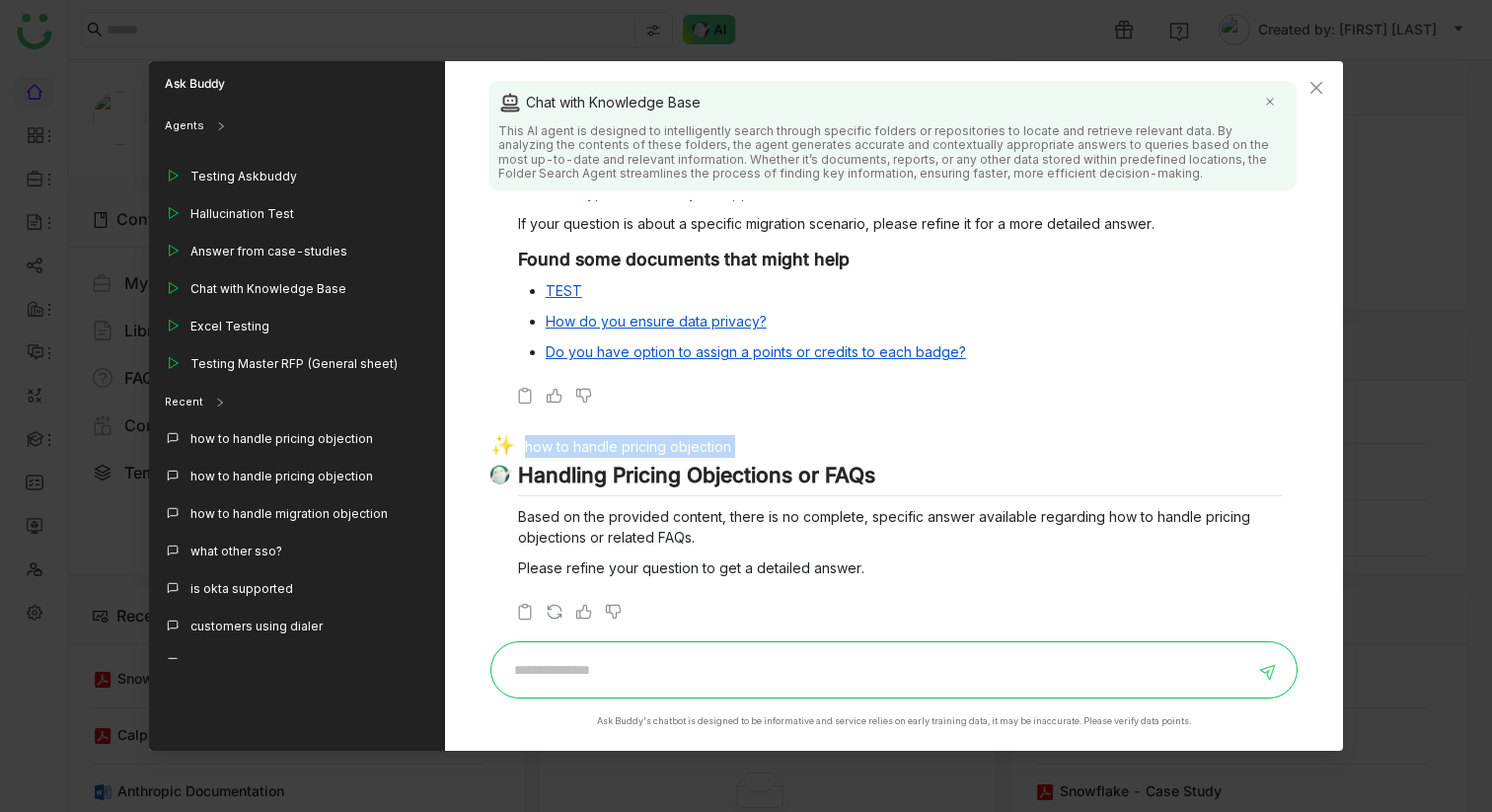 click on "how to handle pricing objection" at bounding box center (886, 449) 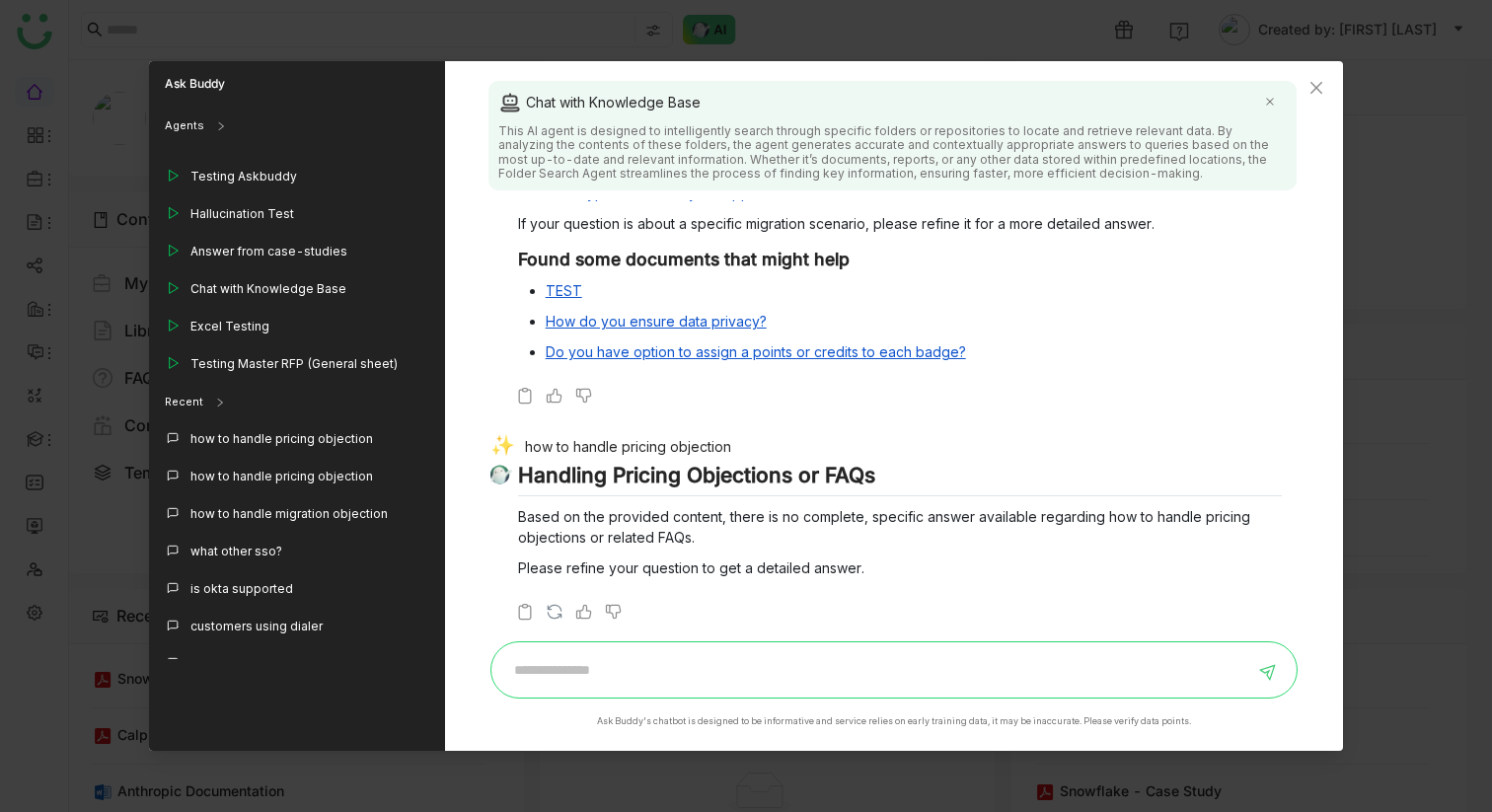 click at bounding box center (879, 670) 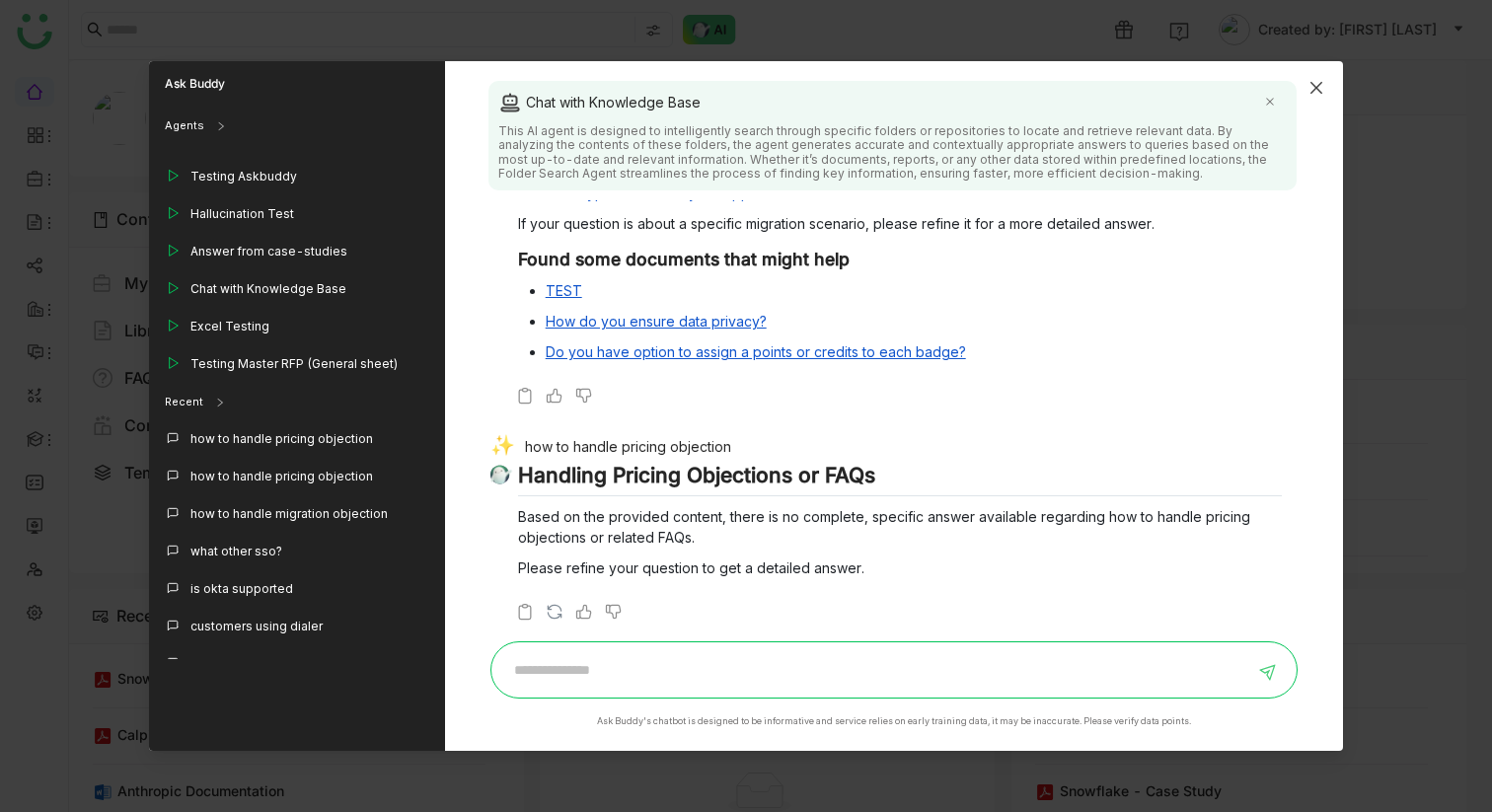 click 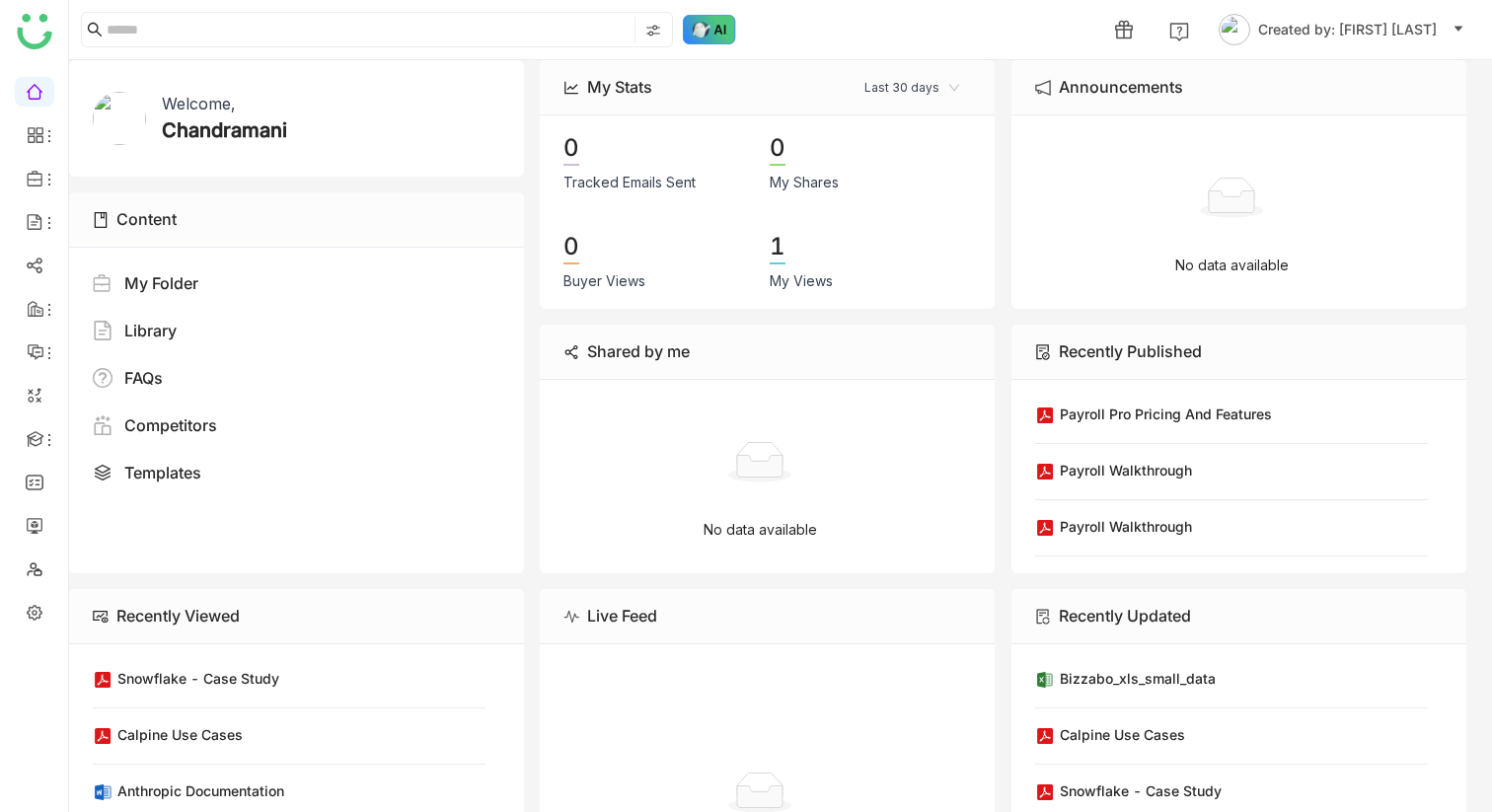 click 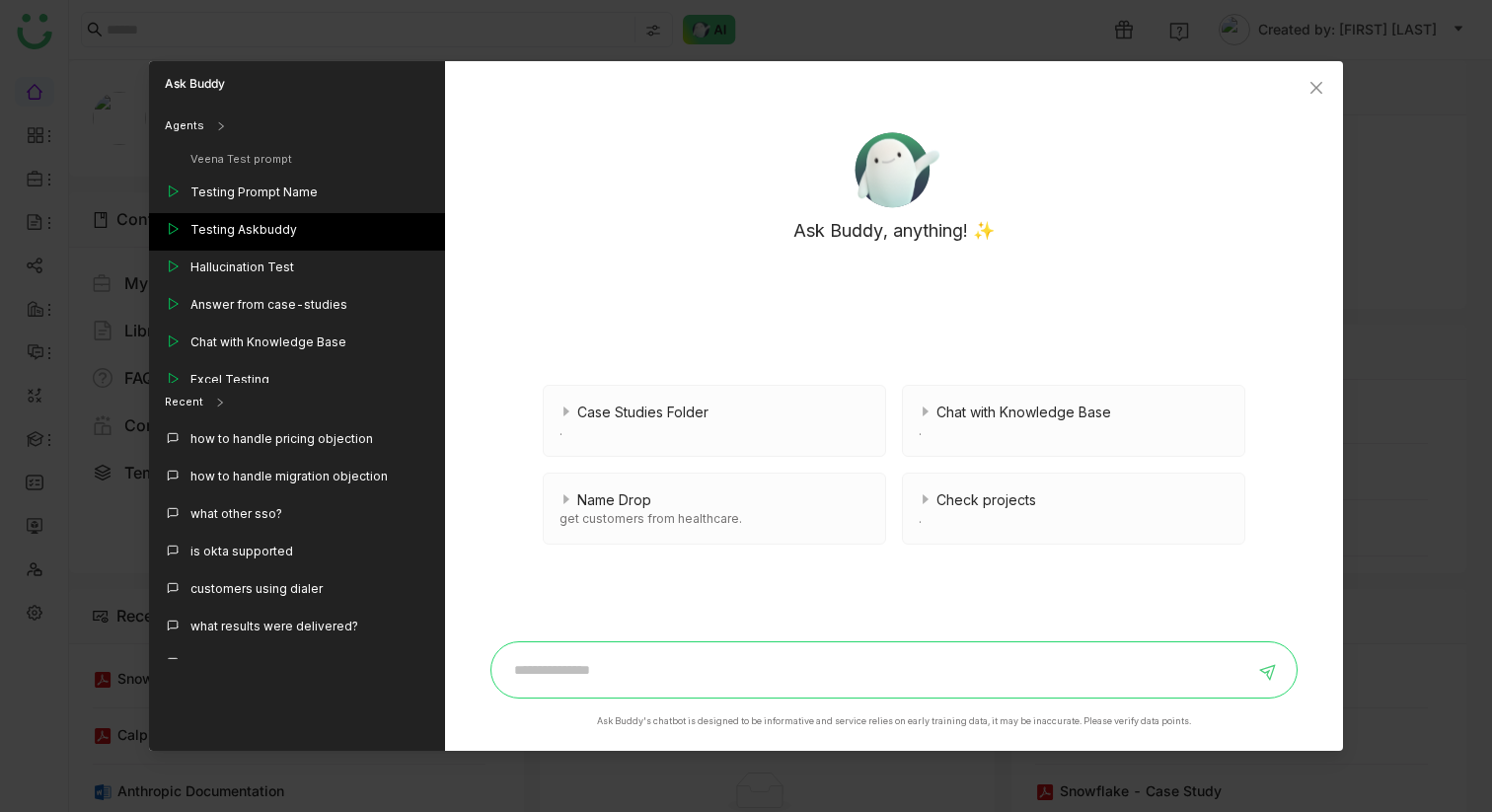 scroll, scrollTop: 536, scrollLeft: 0, axis: vertical 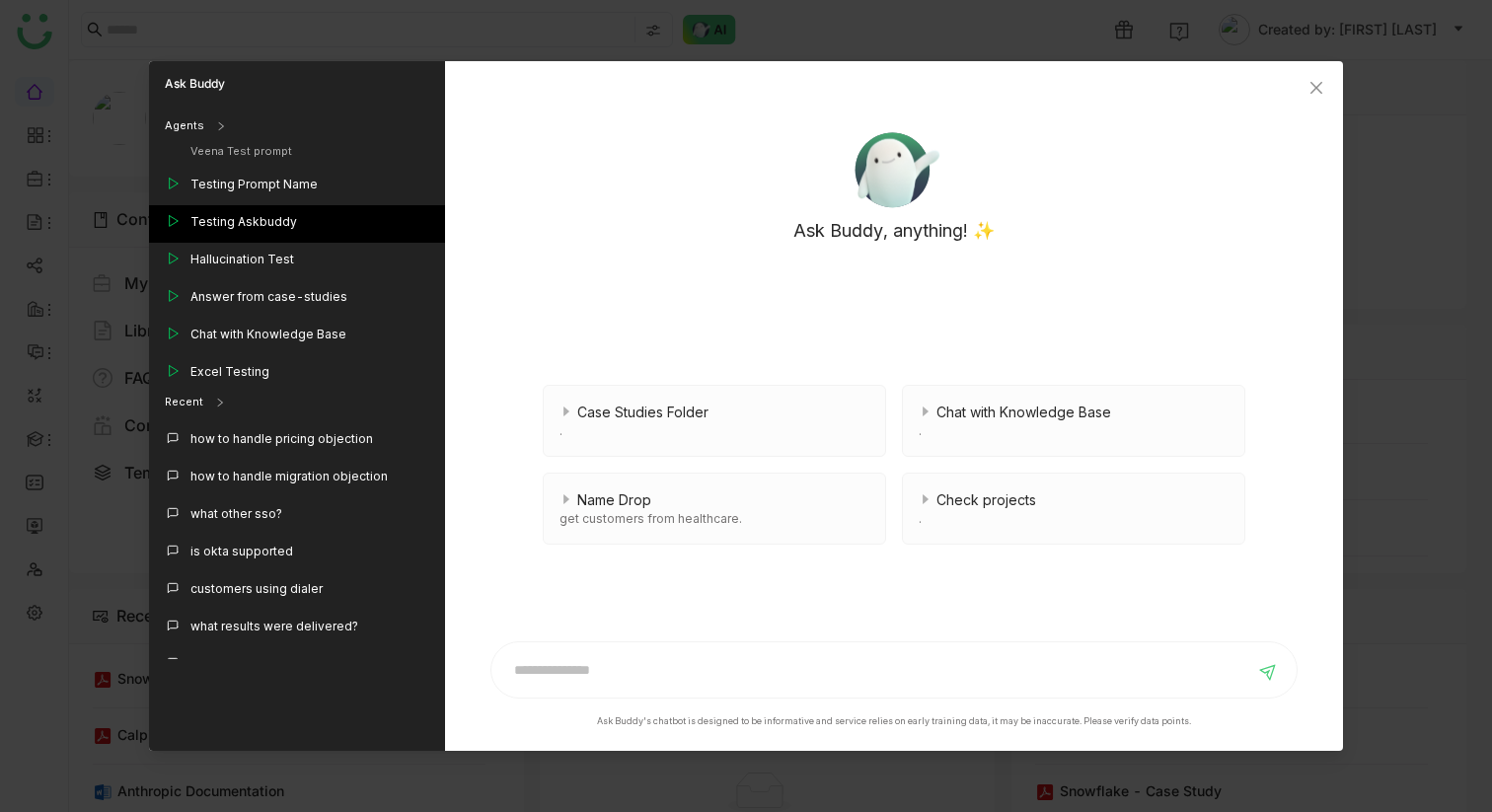 click on "Chat with Knowledge Base" at bounding box center (268, 334) 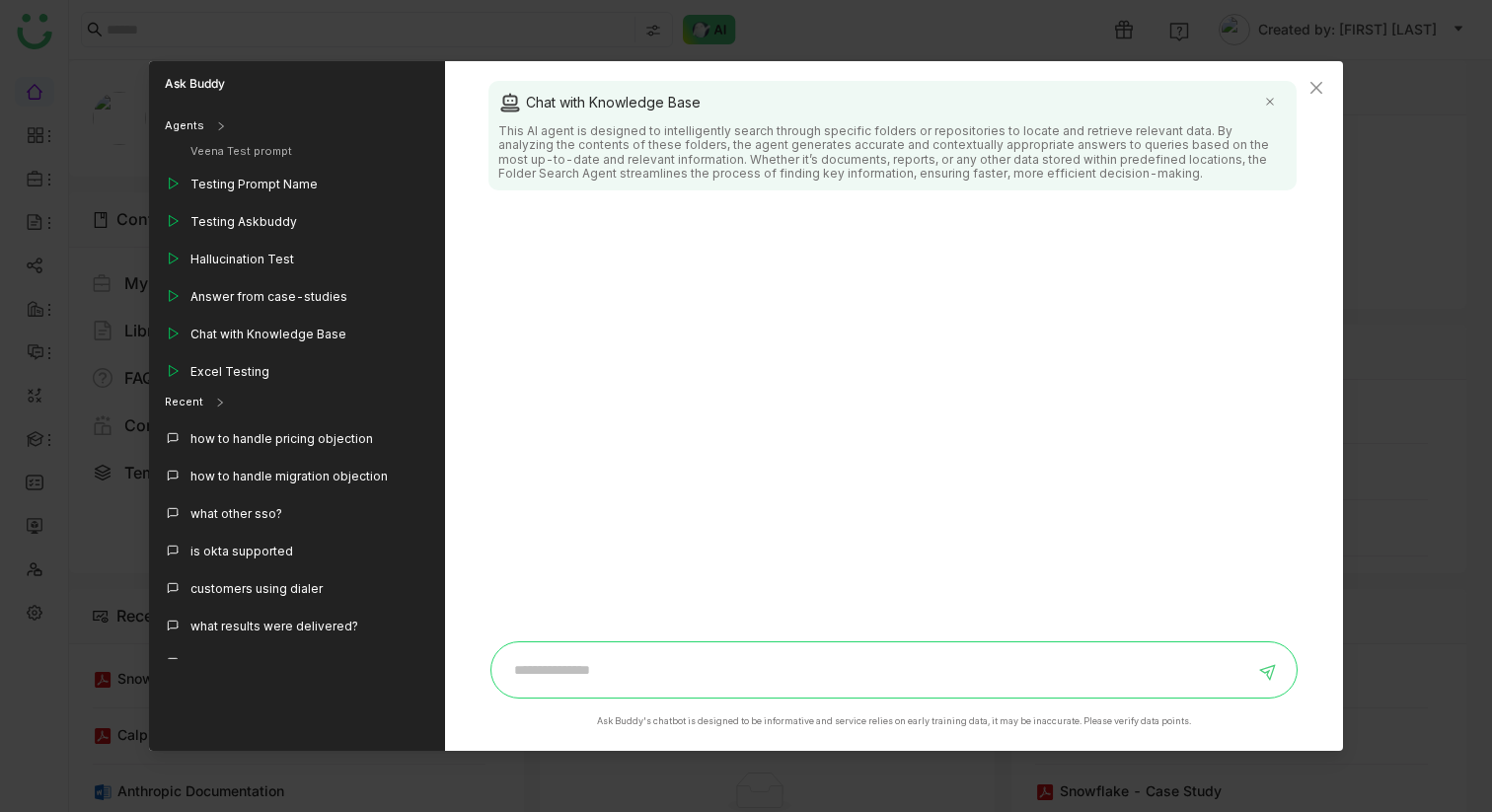 click at bounding box center [879, 670] 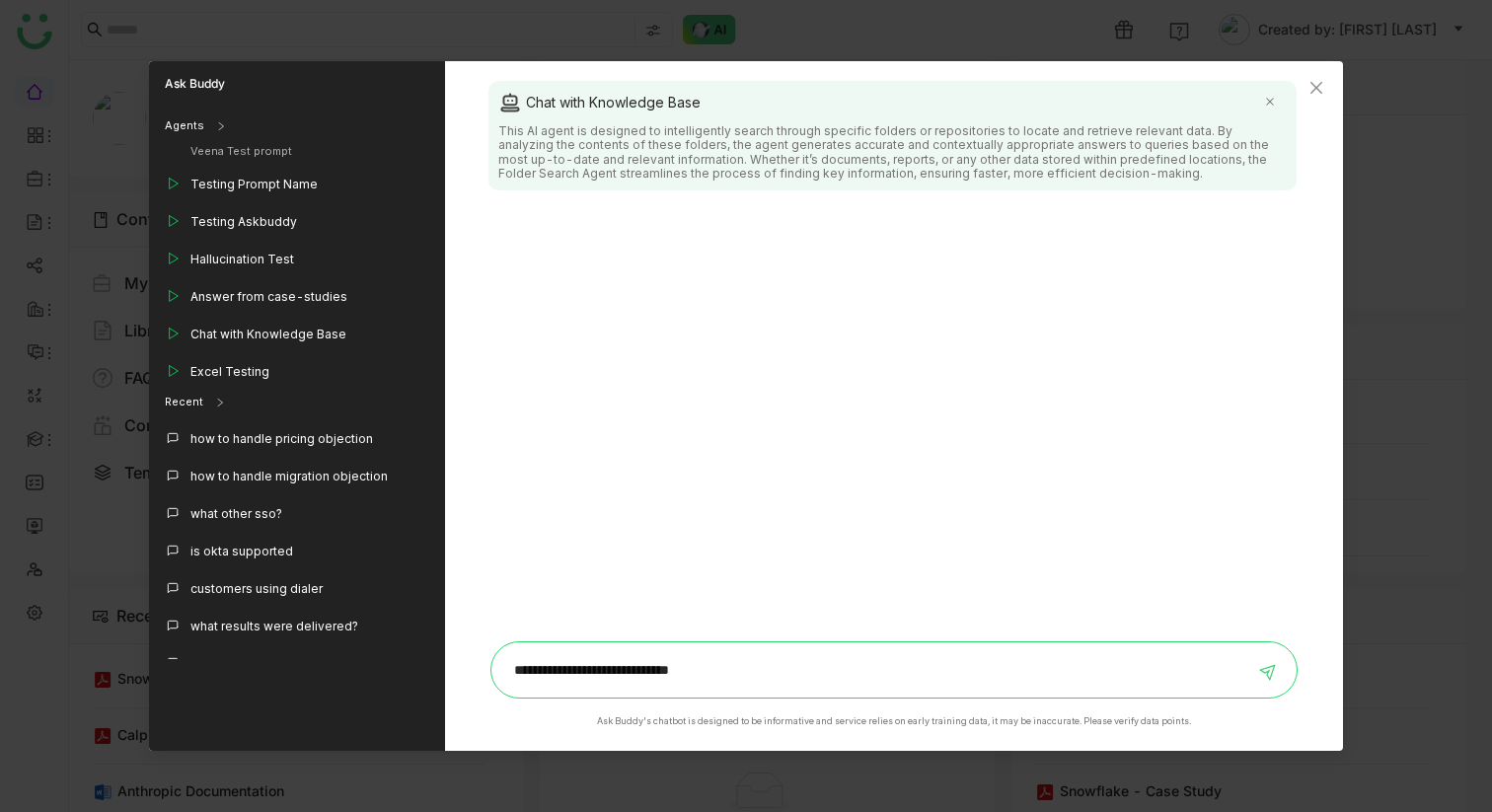 type on "**********" 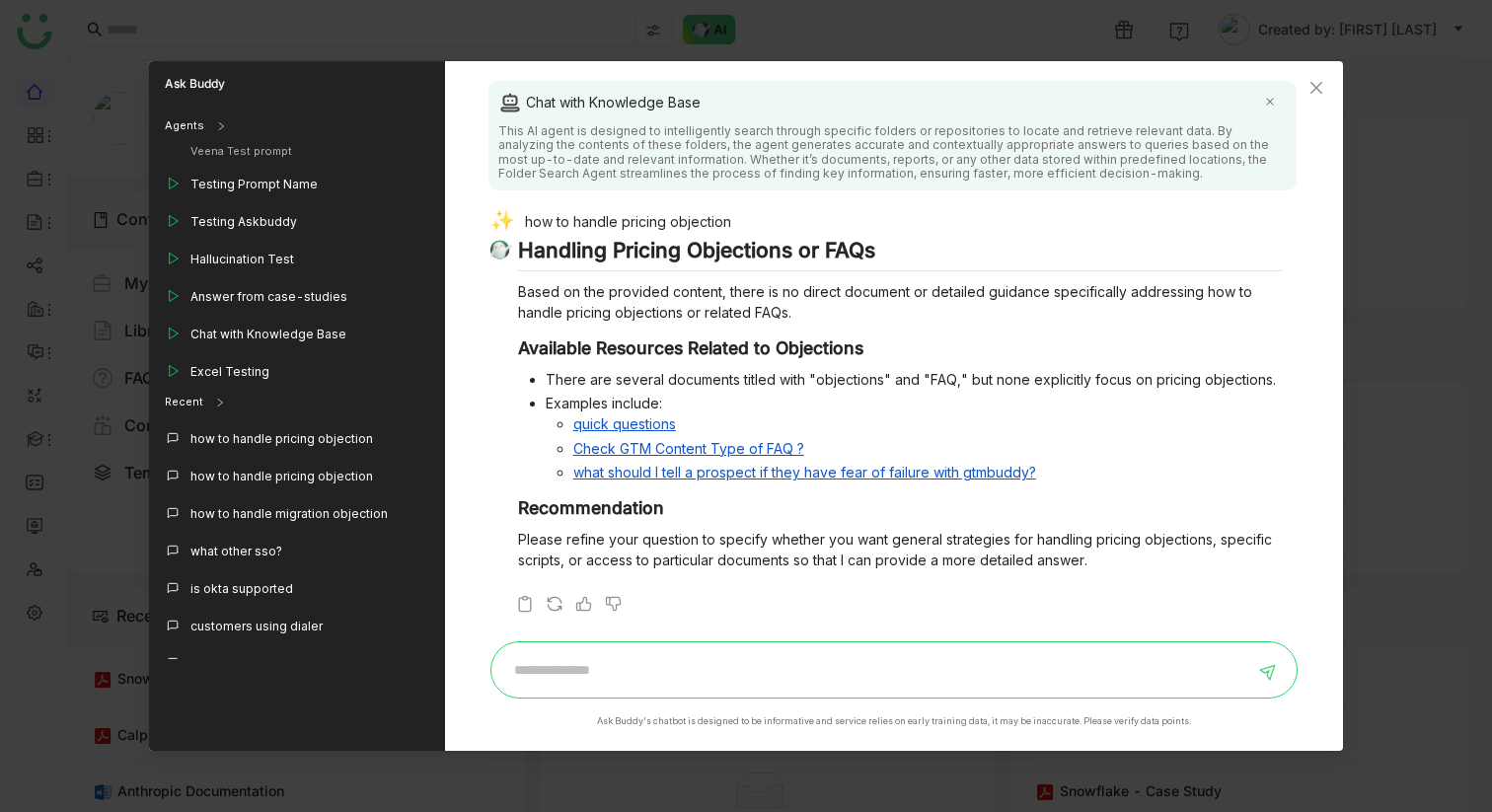 click at bounding box center (879, 670) 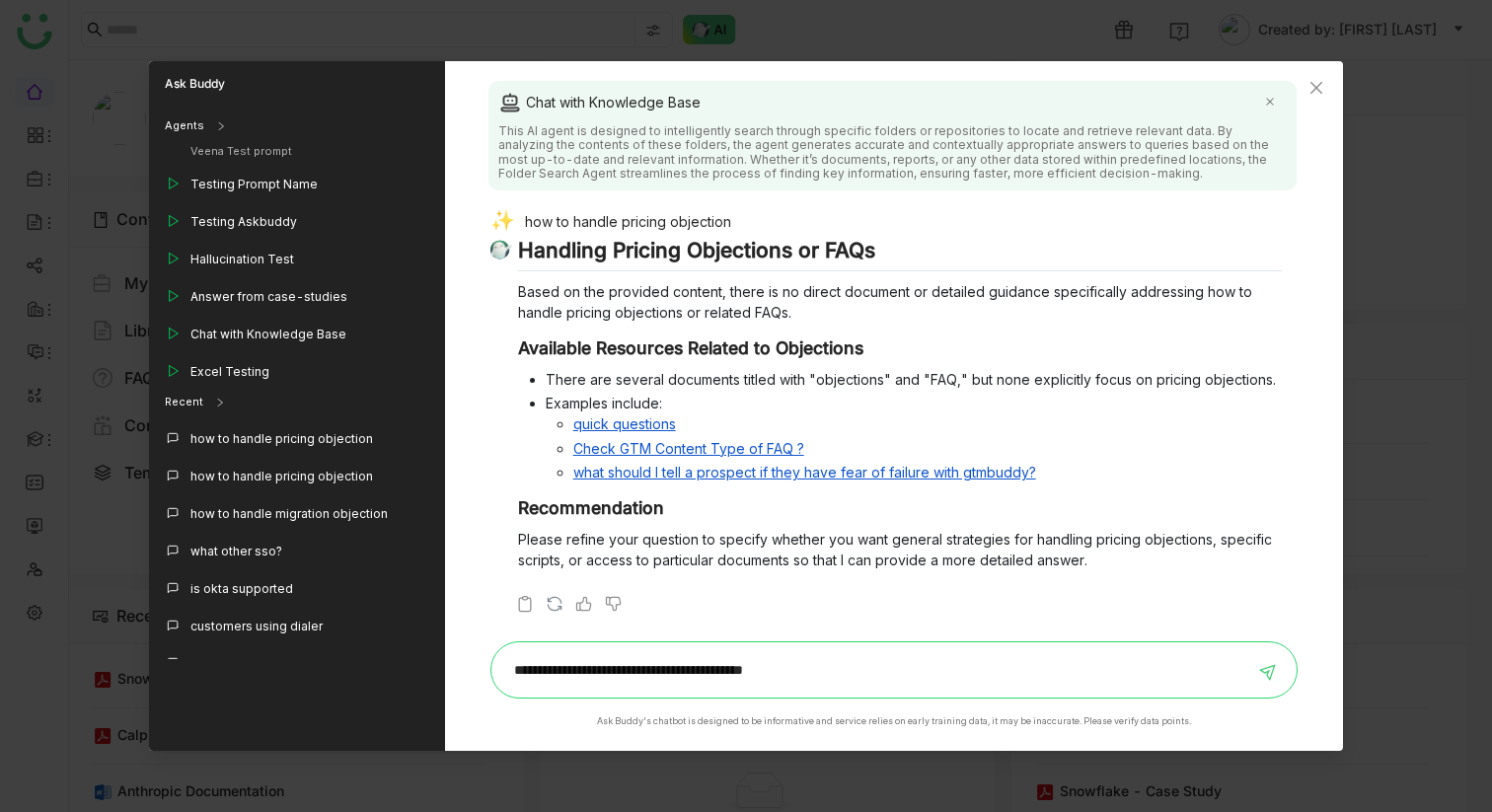 type on "**********" 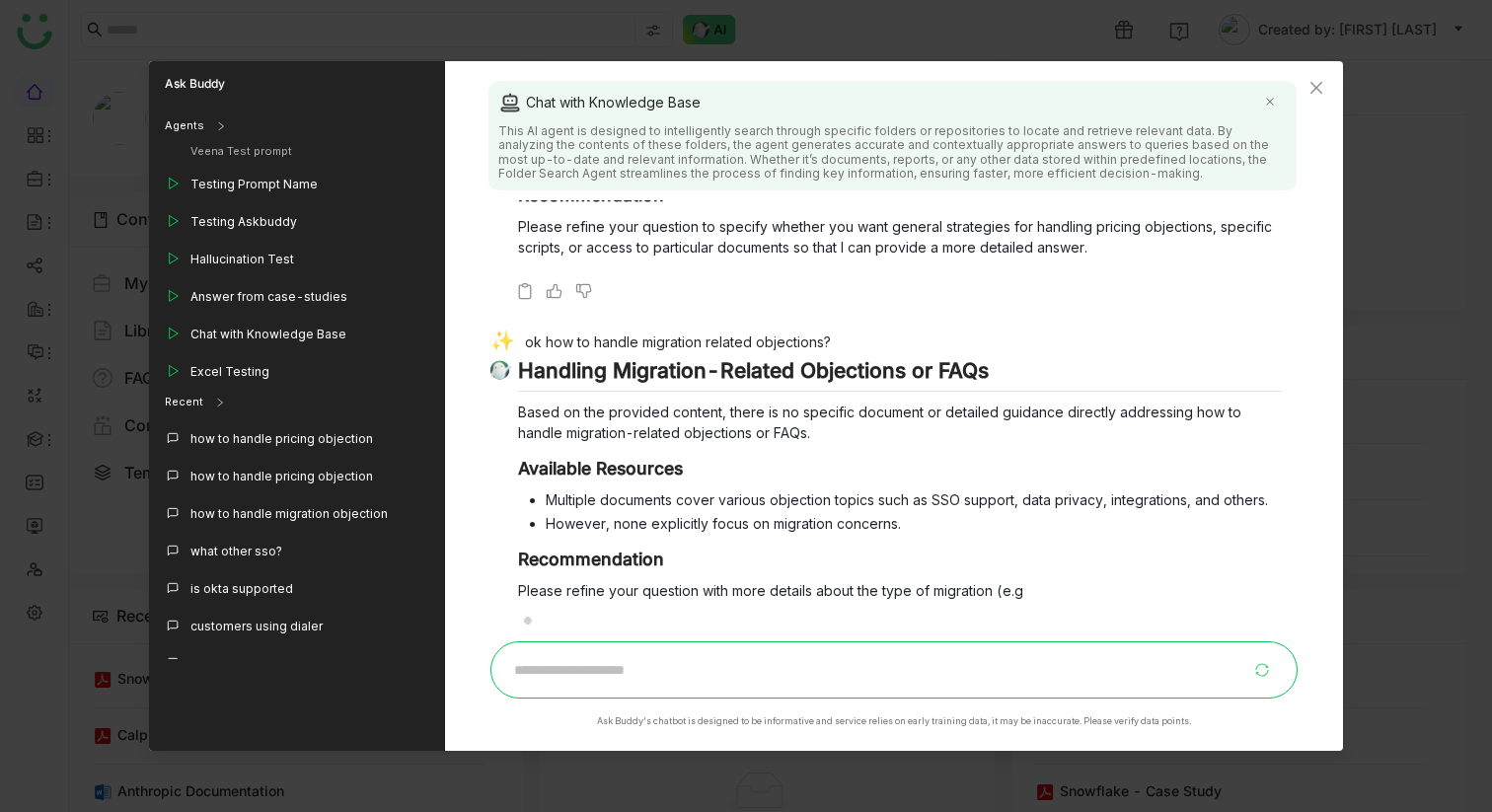 scroll, scrollTop: 333, scrollLeft: 0, axis: vertical 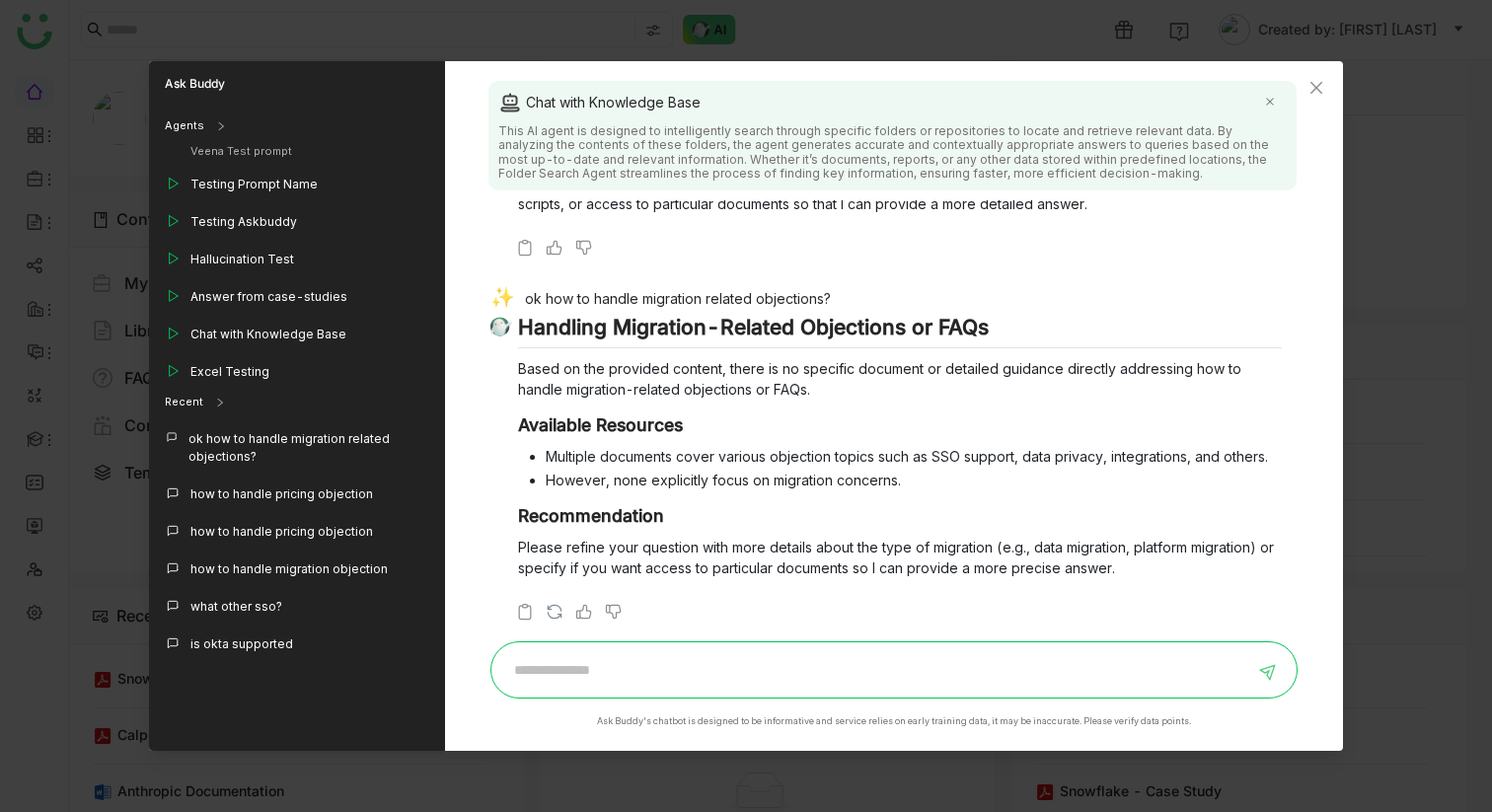 click on "Handling Migration-Related Objections or FAQs" at bounding box center [900, 332] 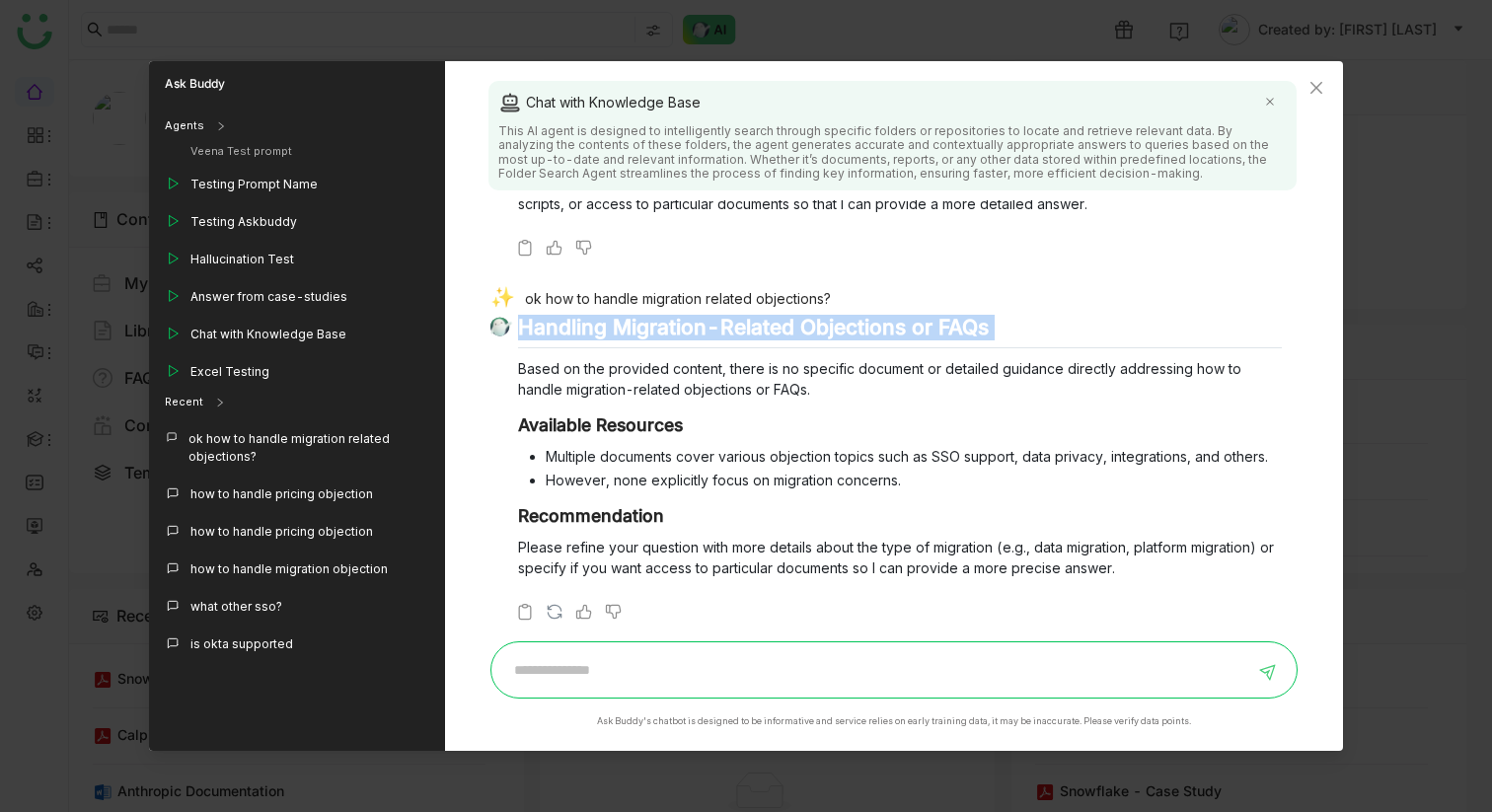 click on "Handling Migration-Related Objections or FAQs" at bounding box center [900, 332] 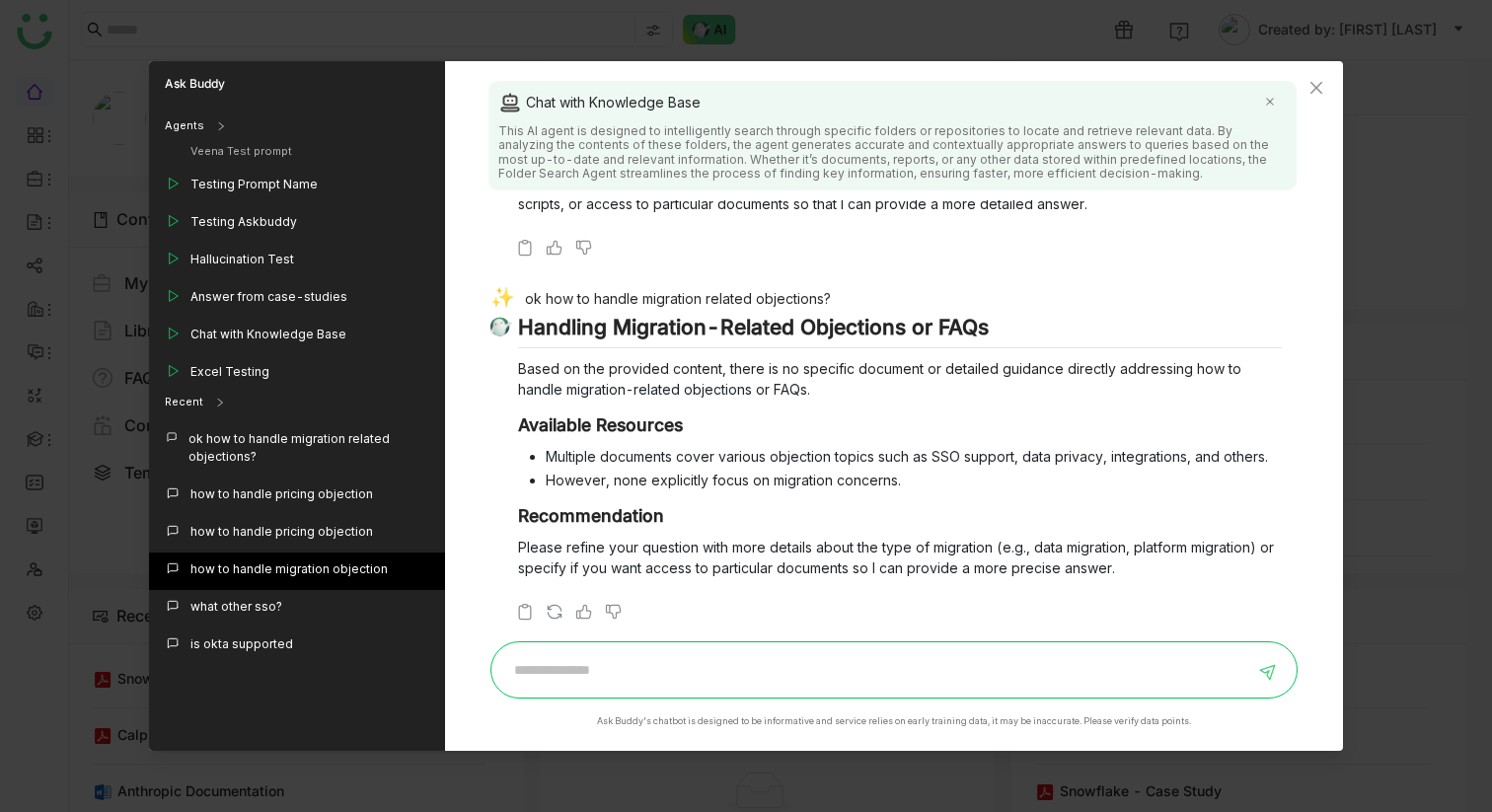 click on "how to handle migration objection" at bounding box center (289, 569) 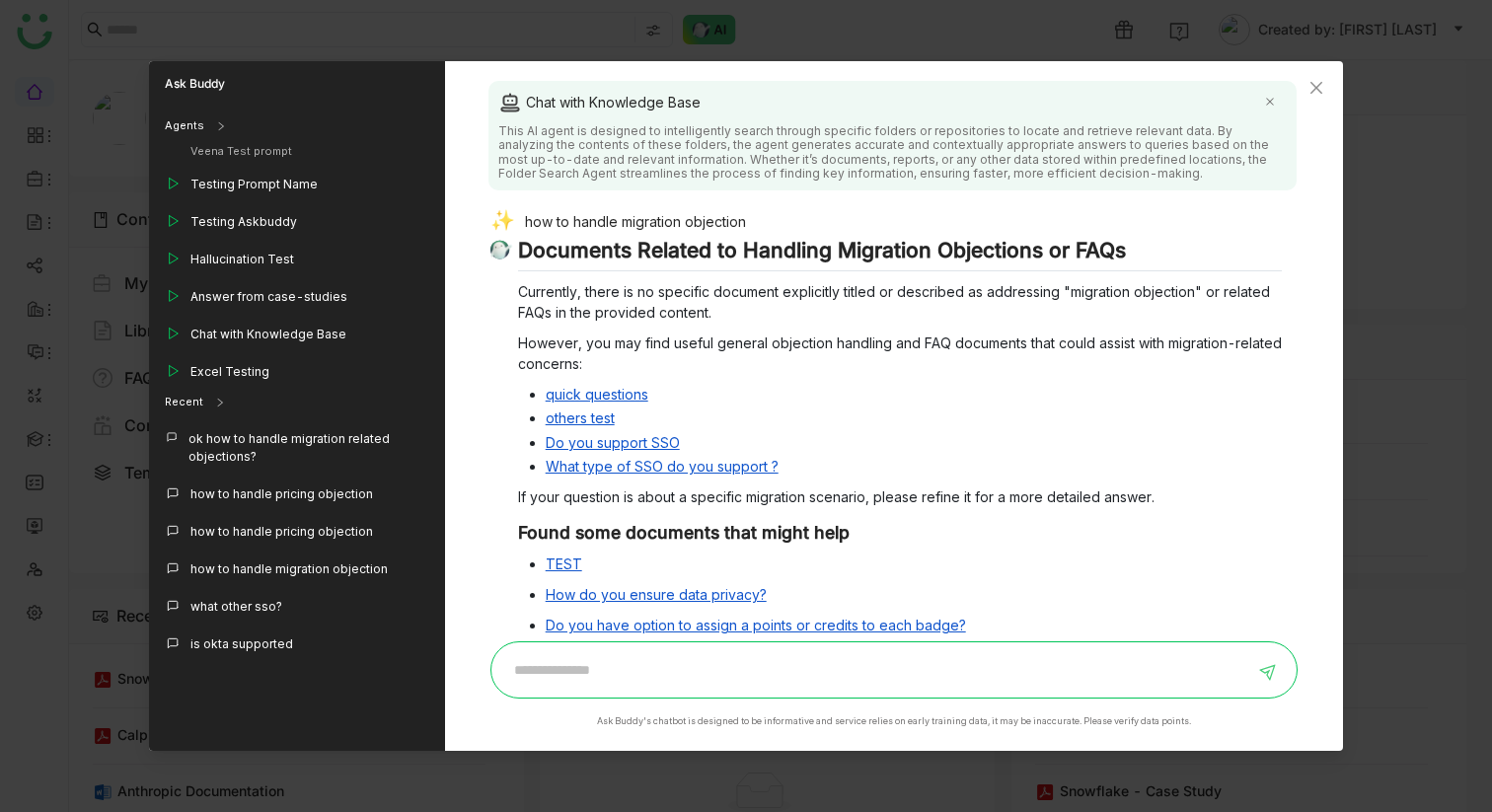 scroll, scrollTop: 57, scrollLeft: 0, axis: vertical 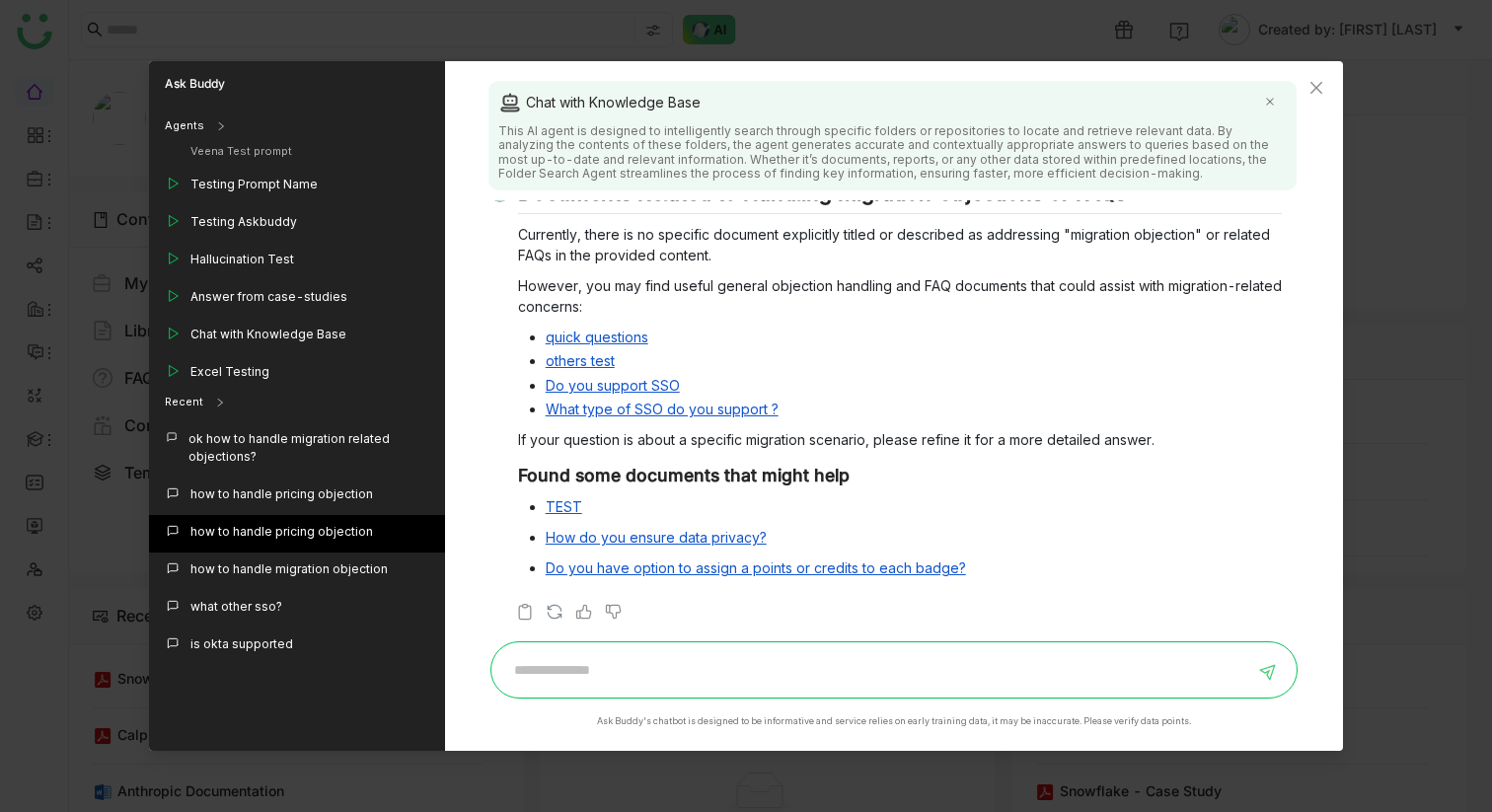 click on "how to handle pricing objection" at bounding box center [281, 532] 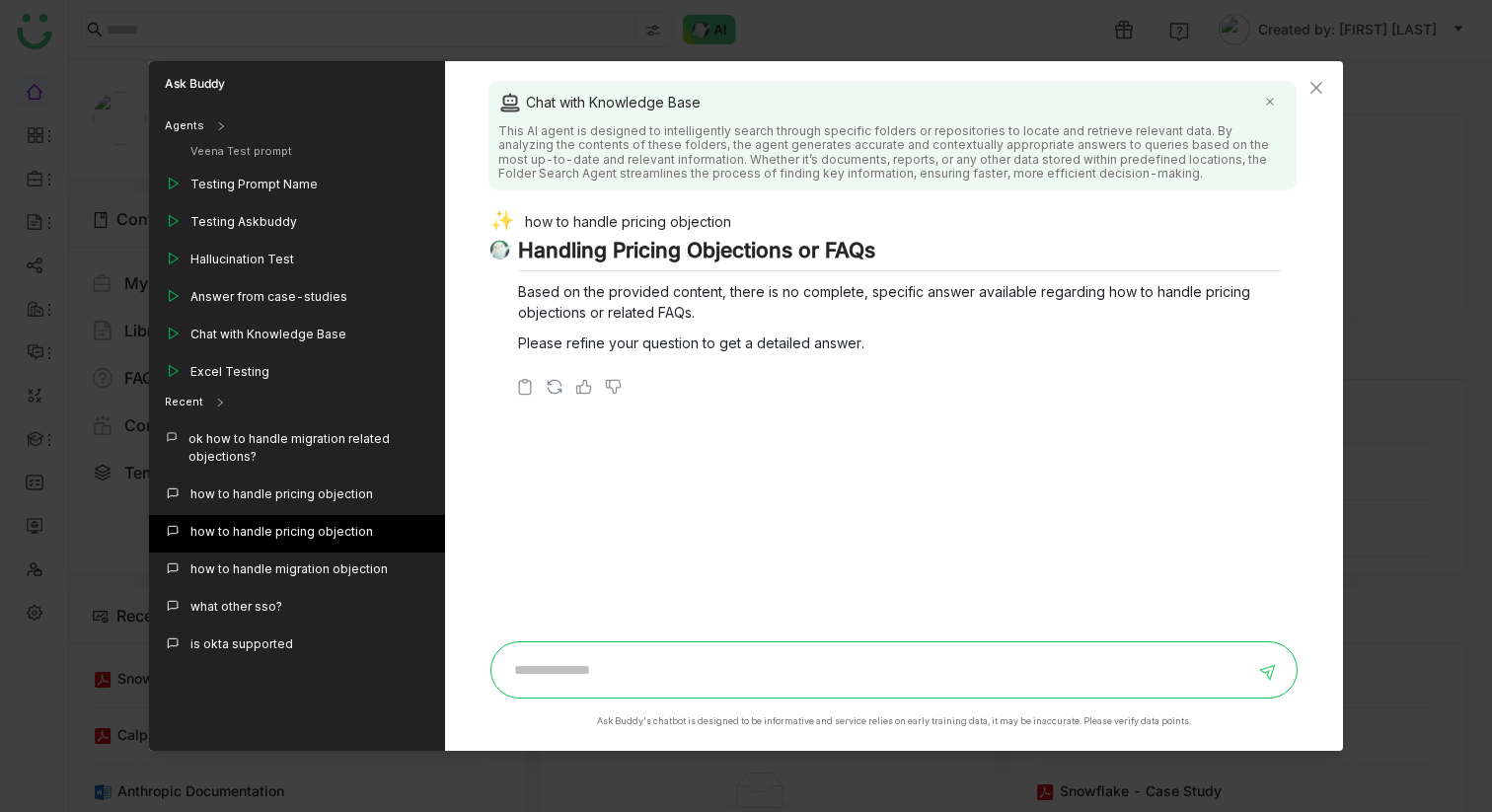 scroll, scrollTop: 0, scrollLeft: 0, axis: both 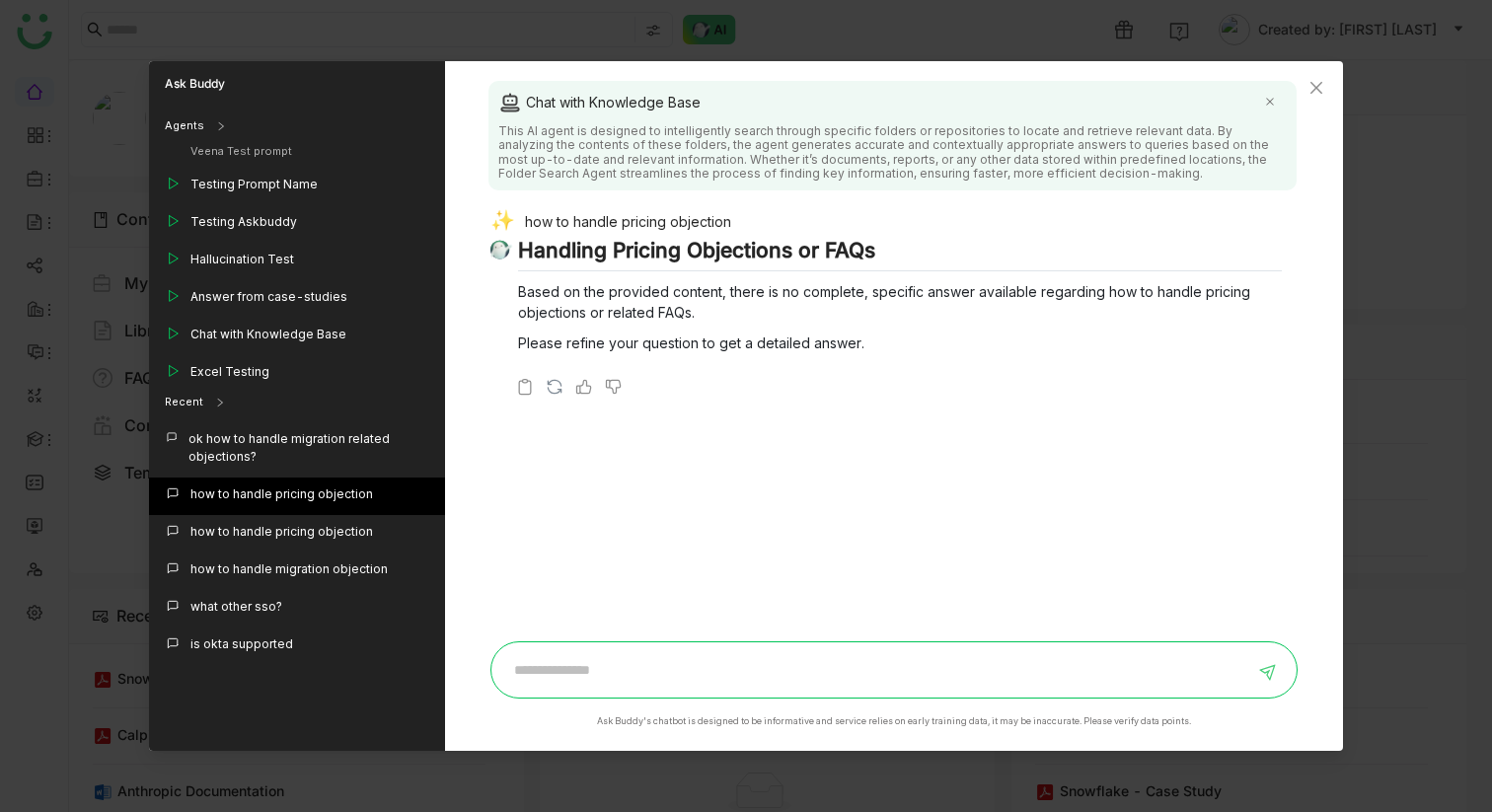 click on "how to handle pricing objection" at bounding box center [297, 496] 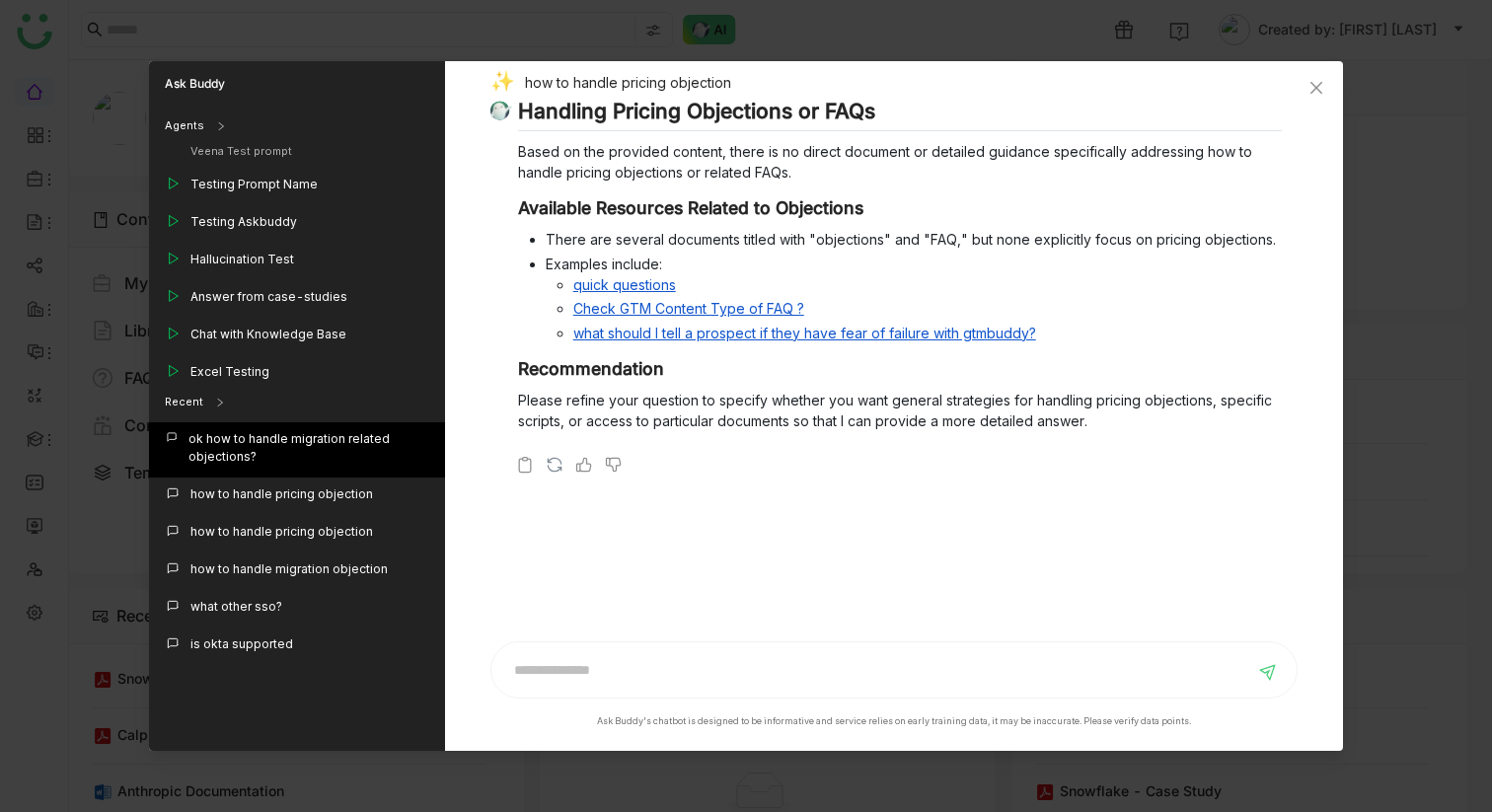 click on "ok how to handle migration related objections?" at bounding box center [309, 448] 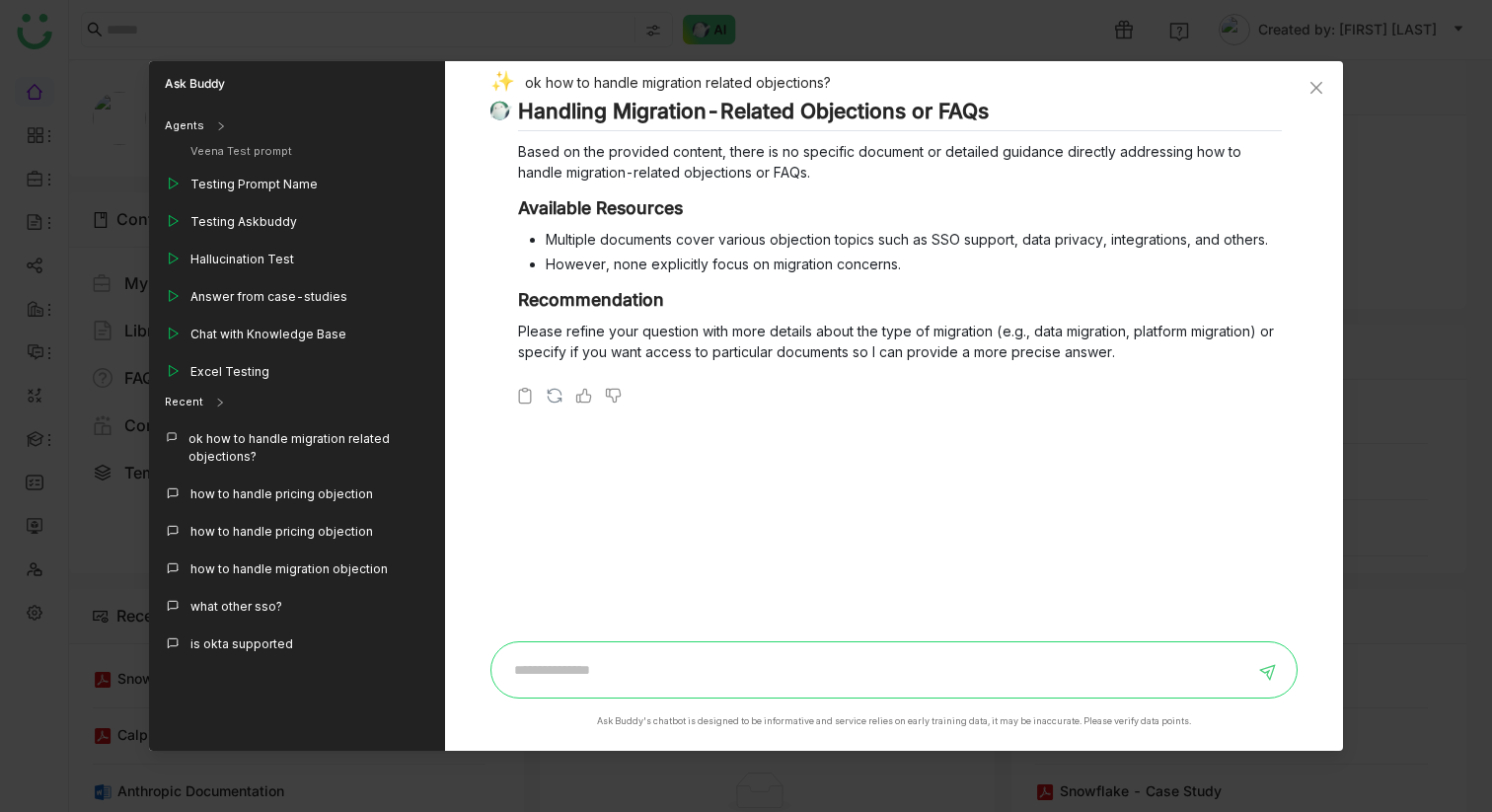 click at bounding box center [879, 670] 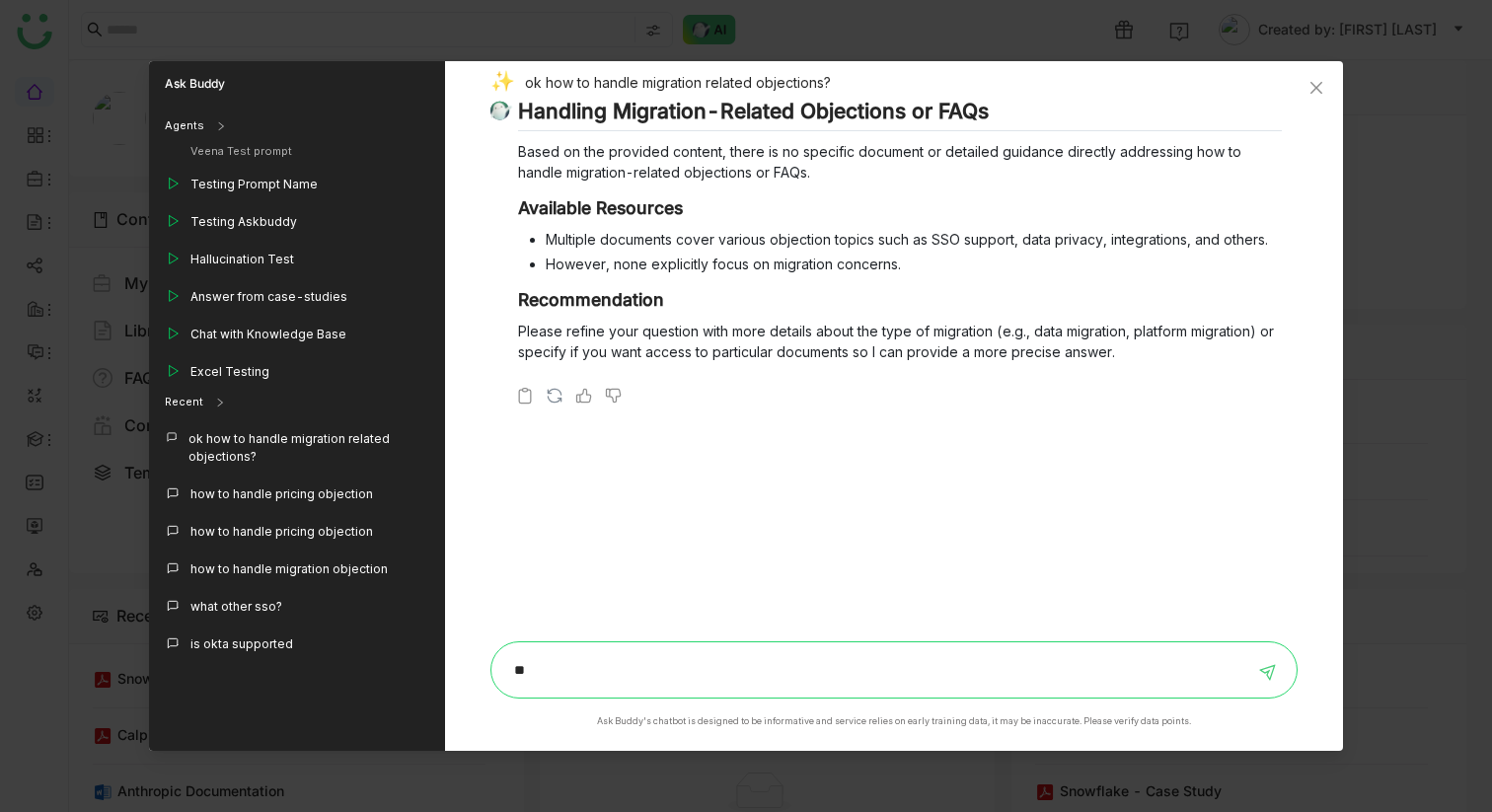 type on "*" 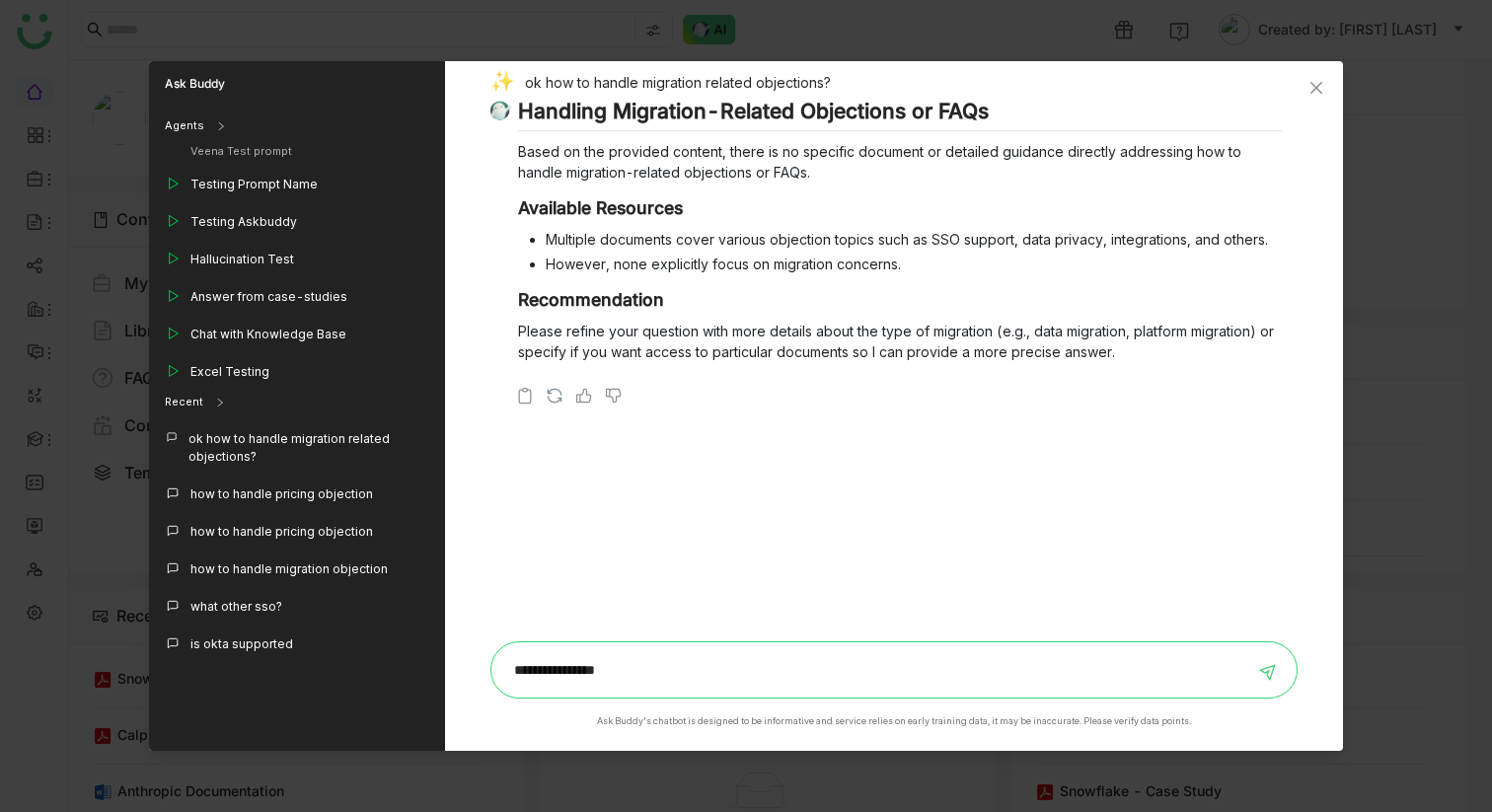 type on "**********" 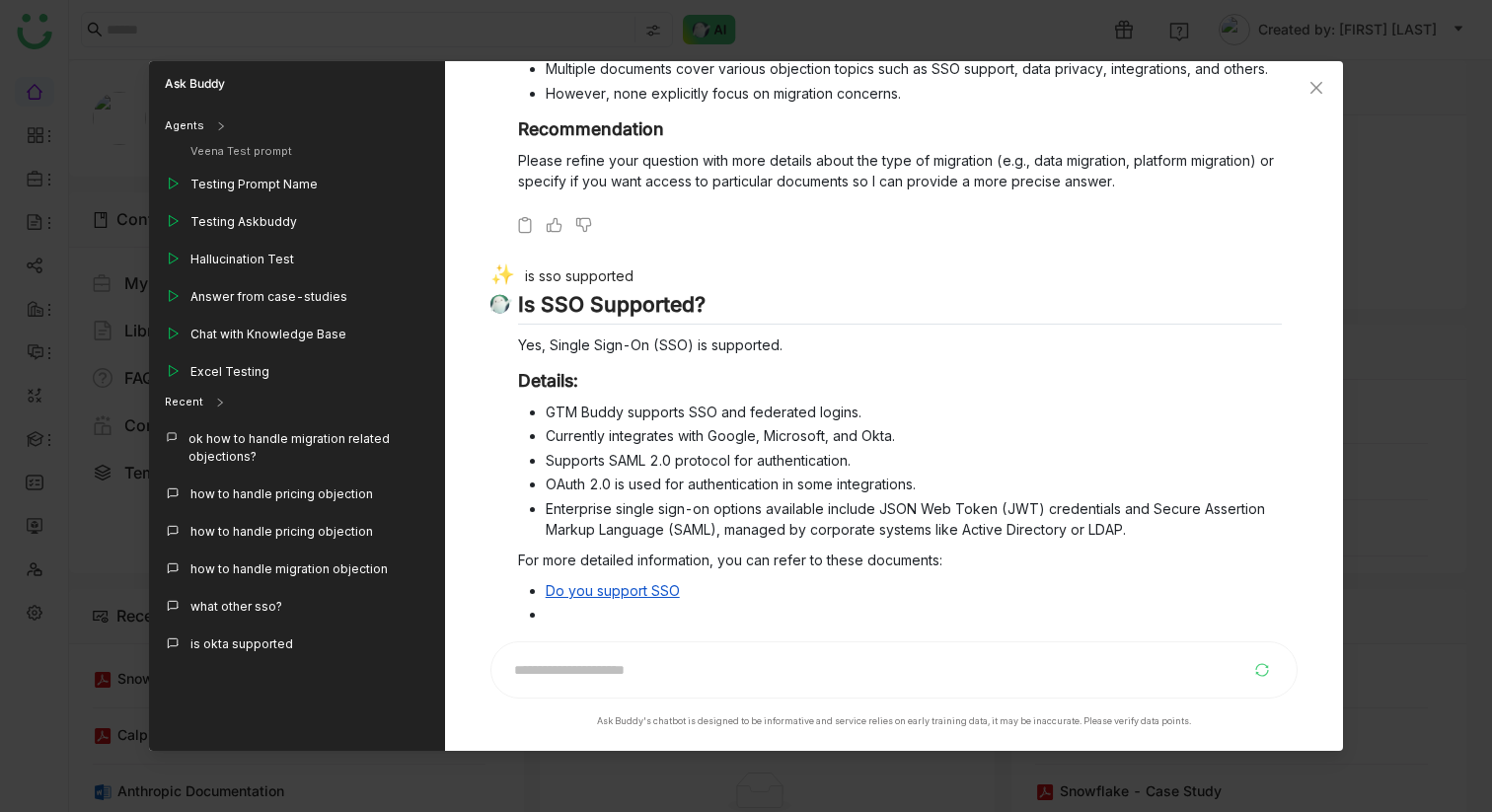 scroll, scrollTop: 219, scrollLeft: 0, axis: vertical 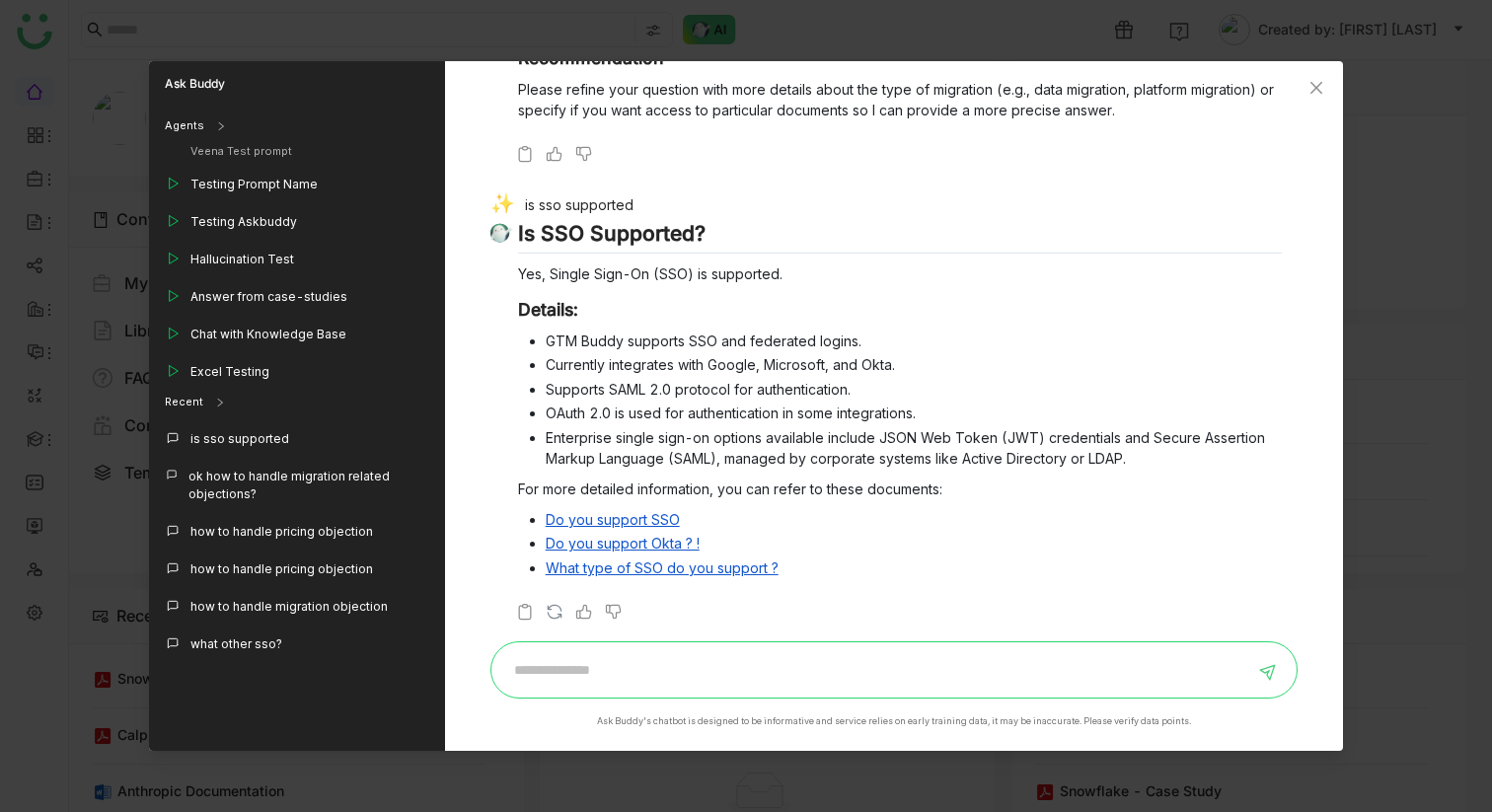 click at bounding box center [879, 670] 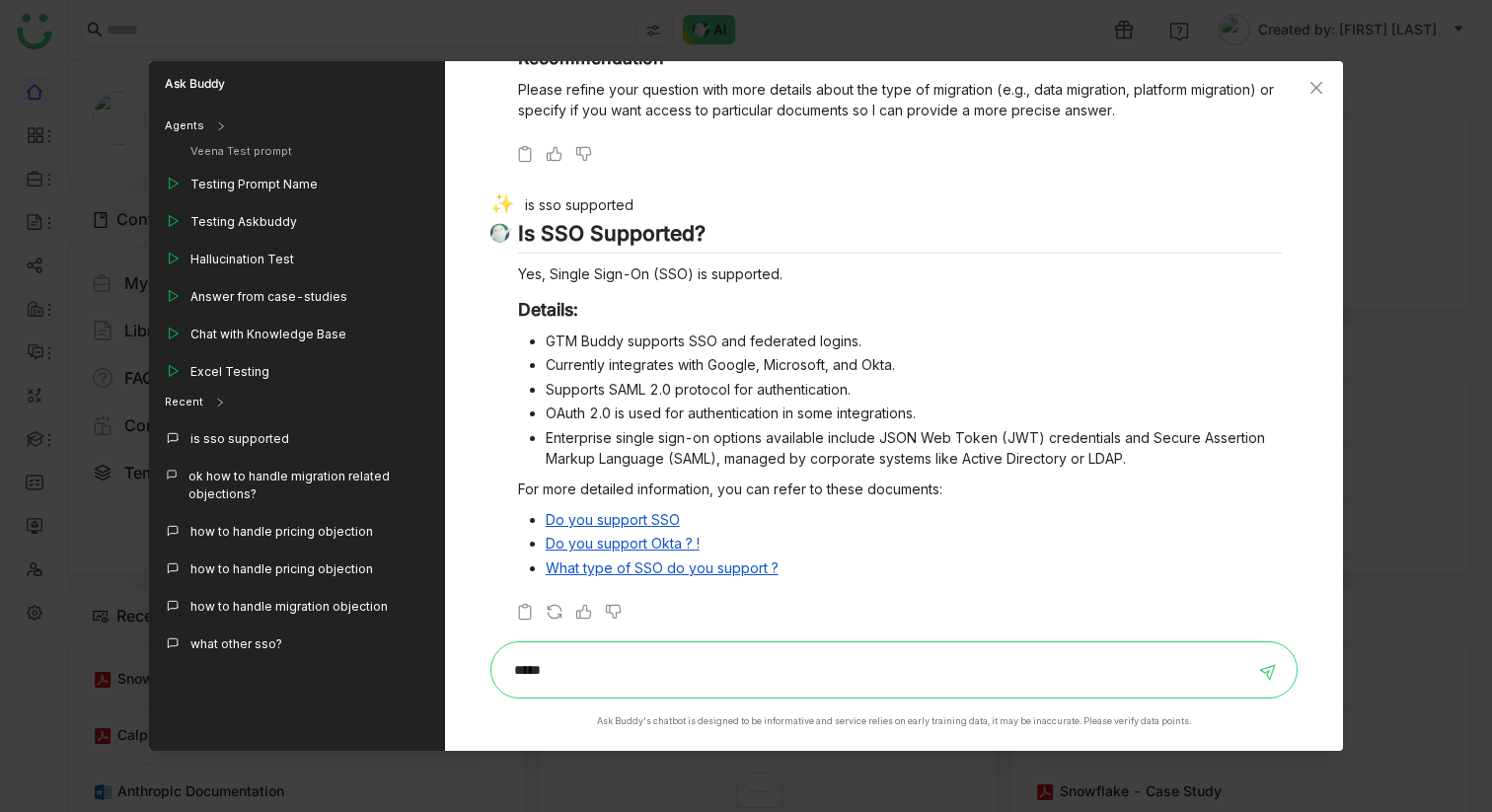 type on "*****" 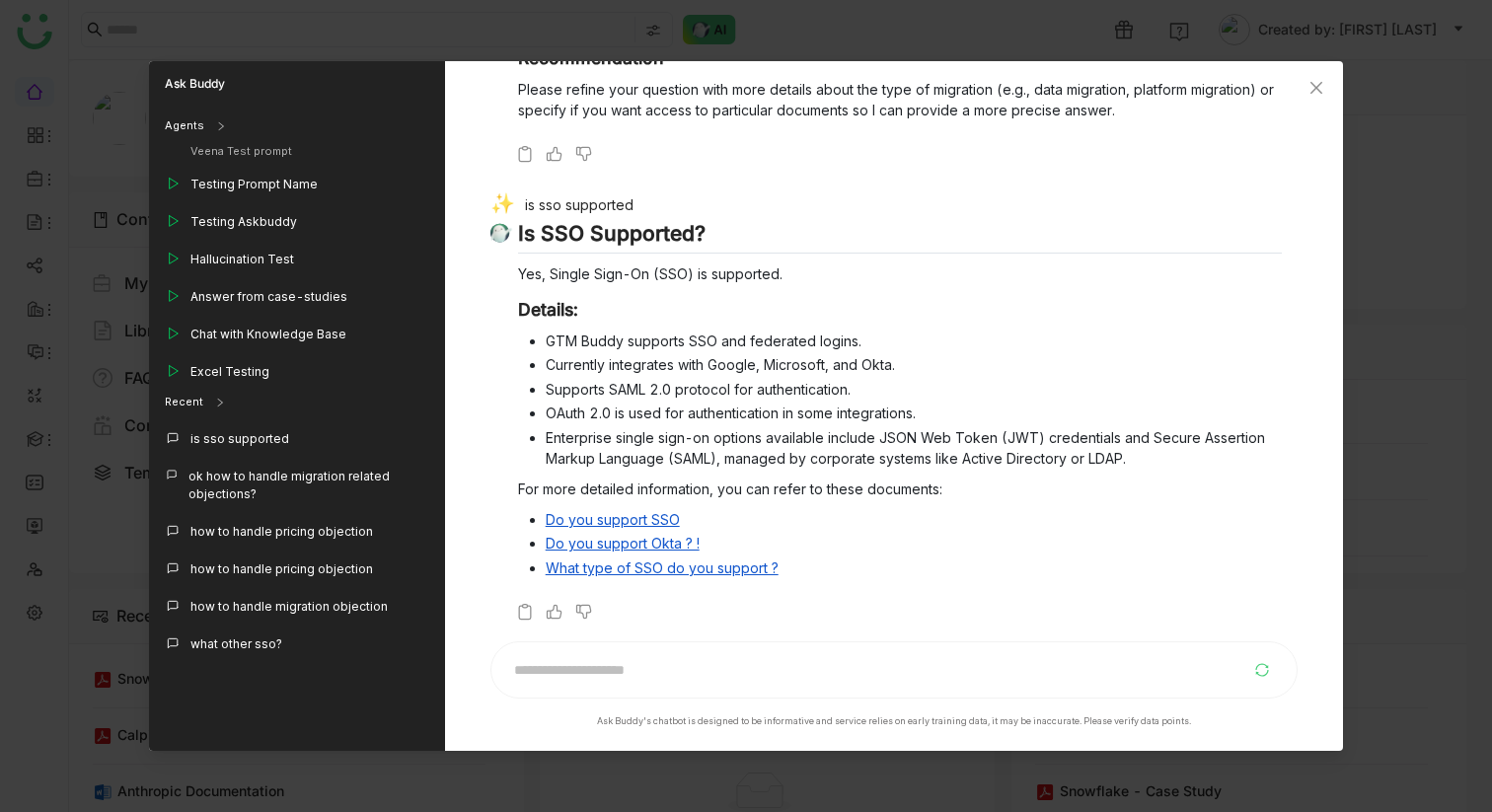 scroll, scrollTop: 310, scrollLeft: 0, axis: vertical 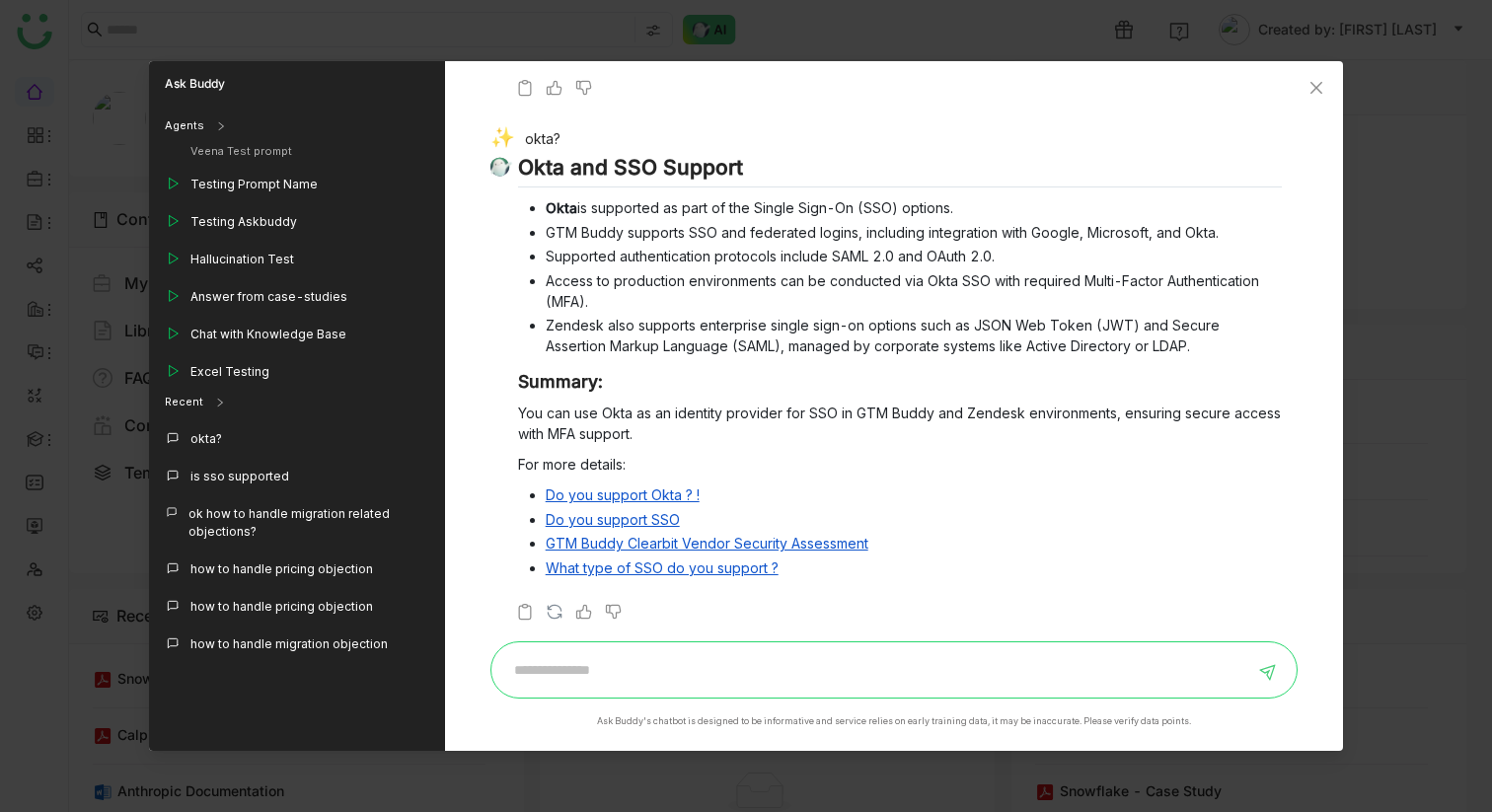 click at bounding box center (879, 670) 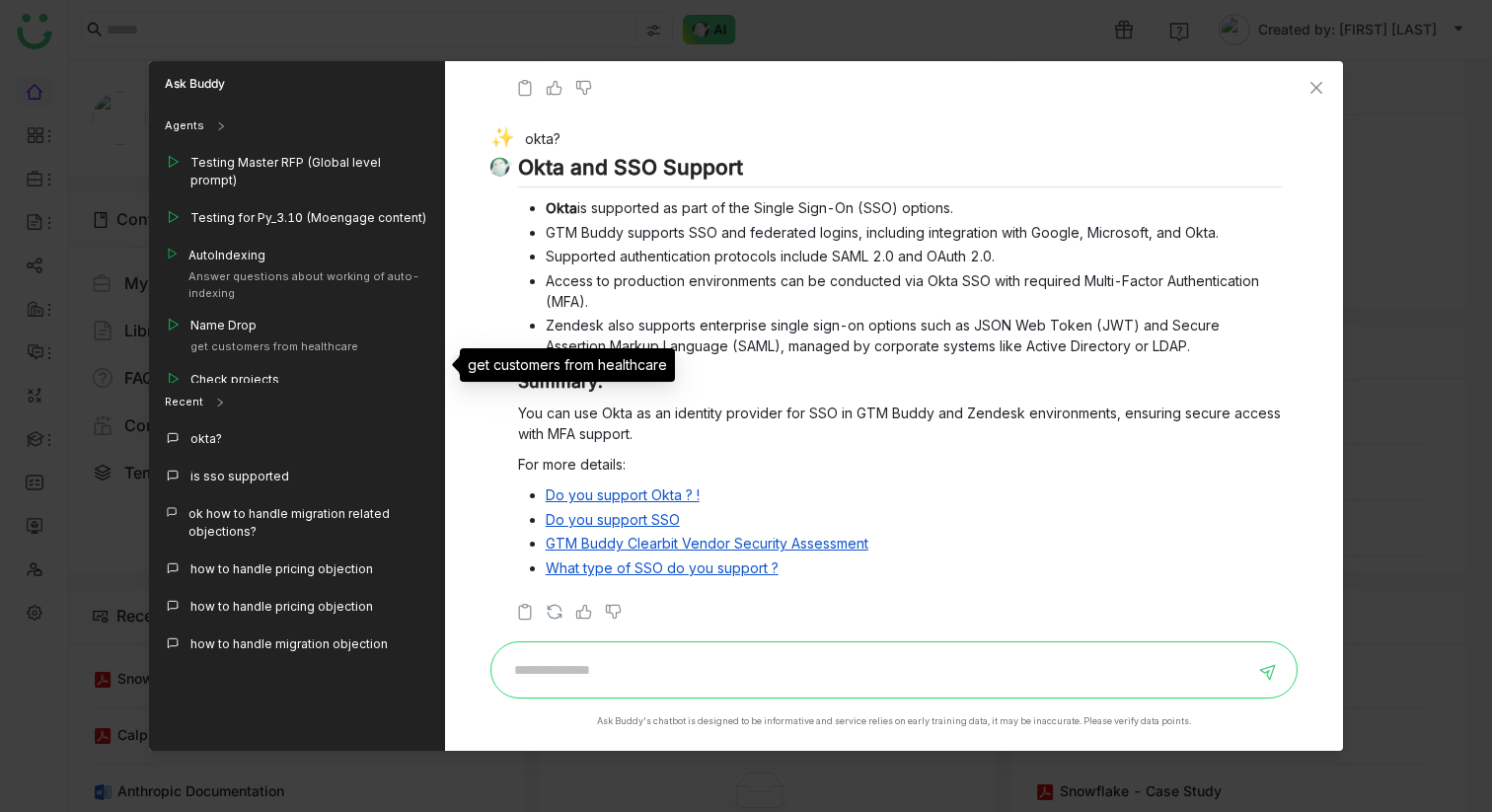 scroll, scrollTop: 1056, scrollLeft: 0, axis: vertical 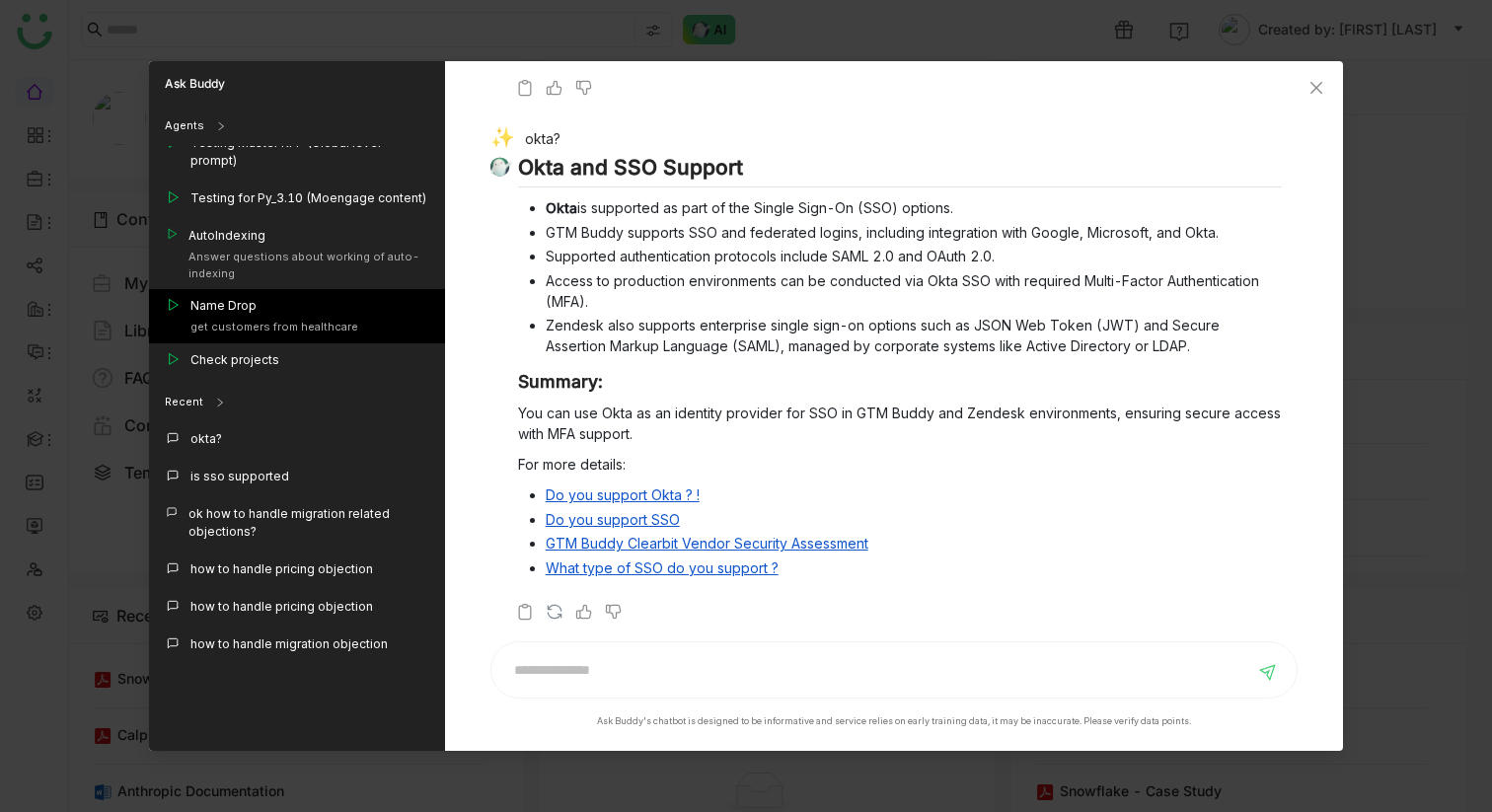 click on "Name Drop get customers from healthcare" at bounding box center (297, 316) 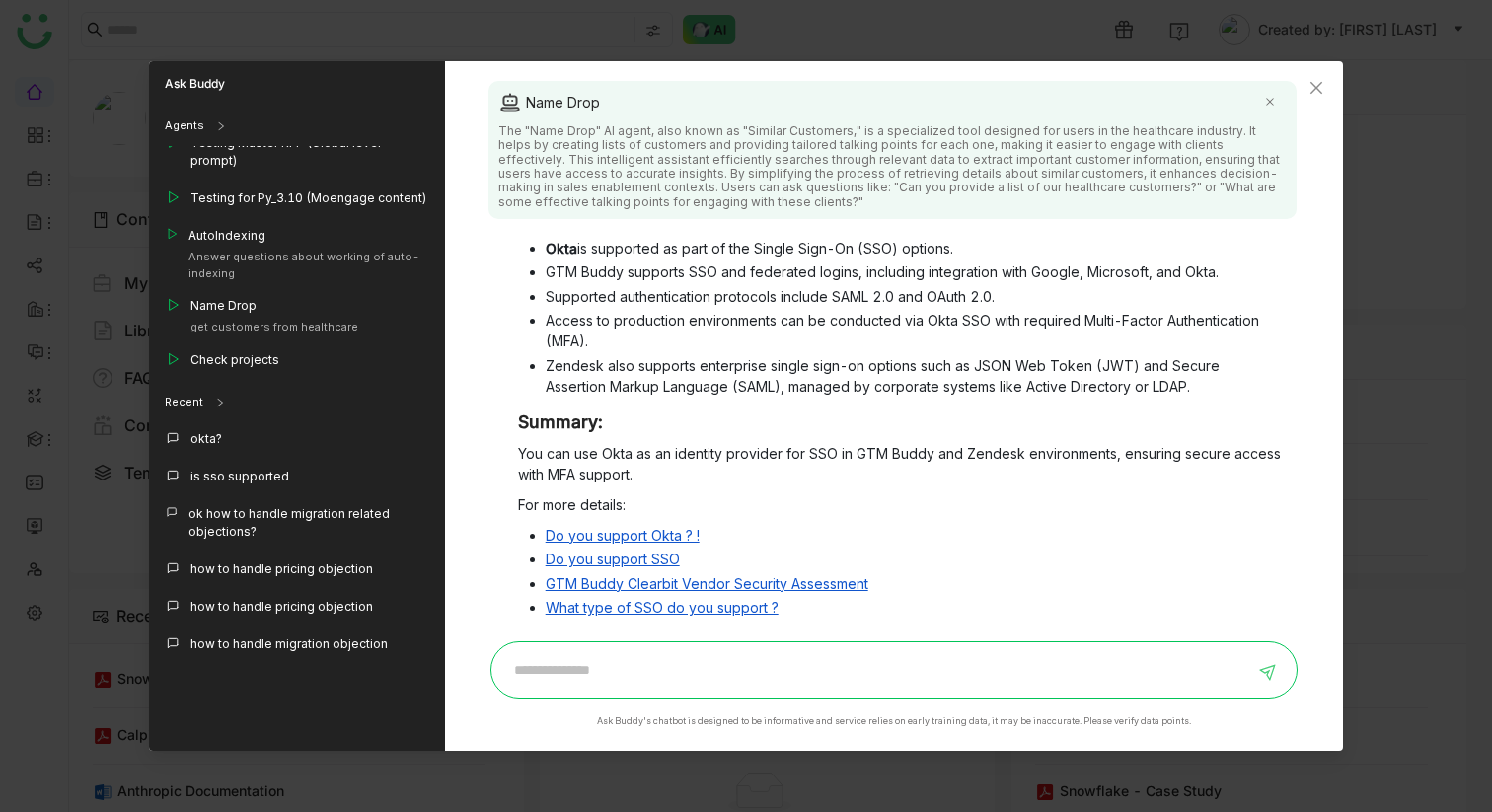 scroll, scrollTop: 933, scrollLeft: 0, axis: vertical 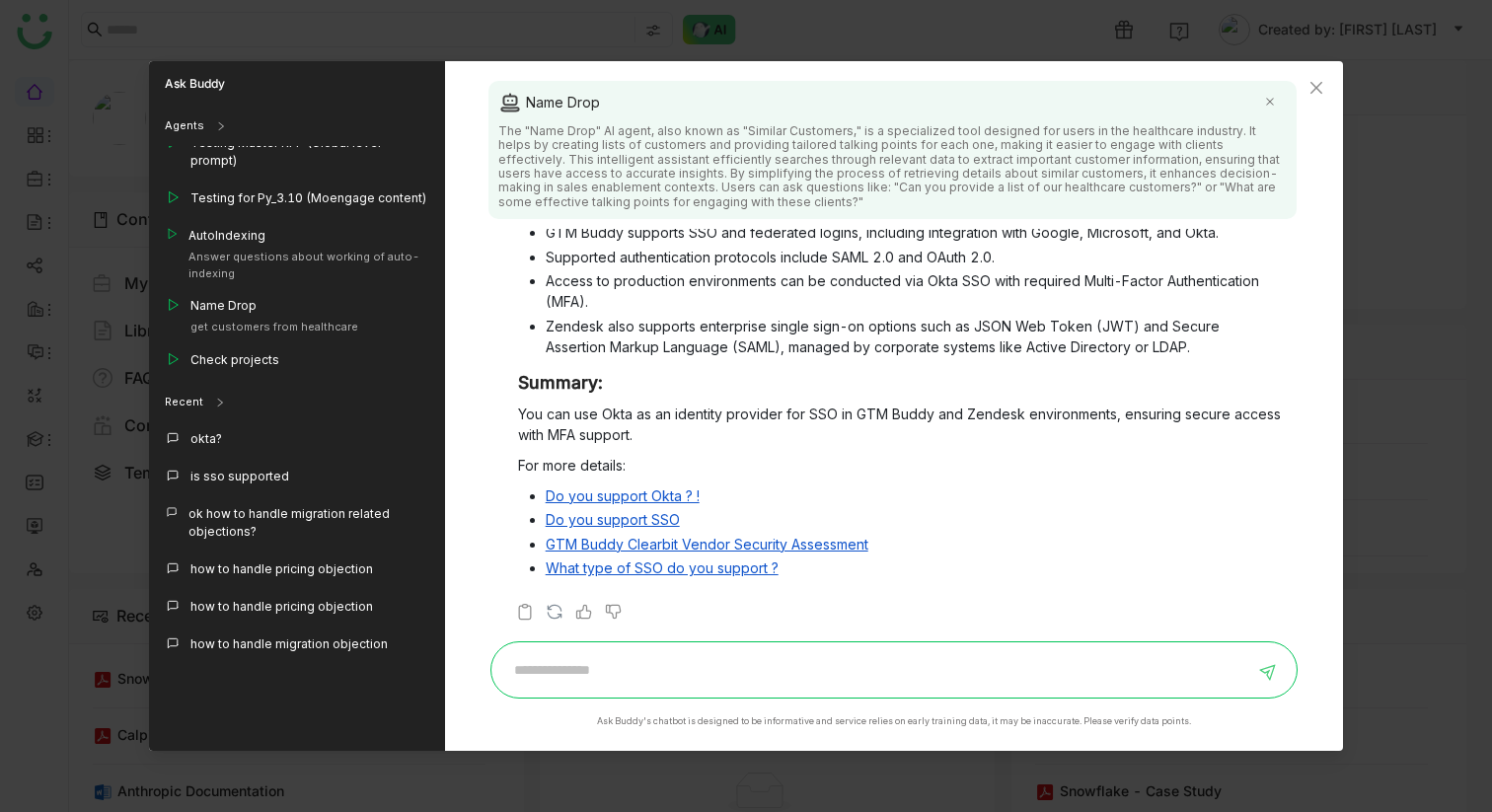 click at bounding box center (894, 670) 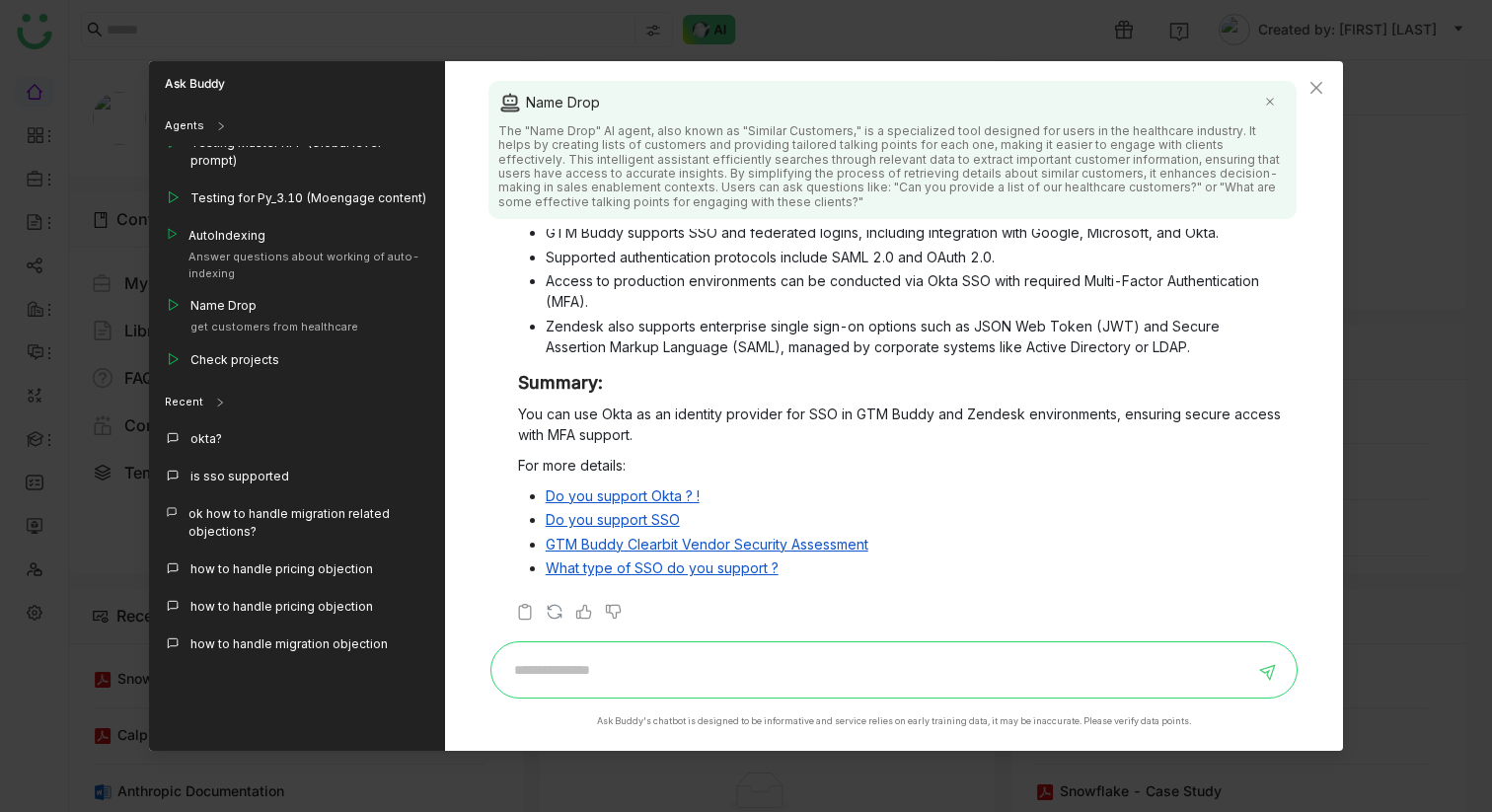 click at bounding box center [879, 670] 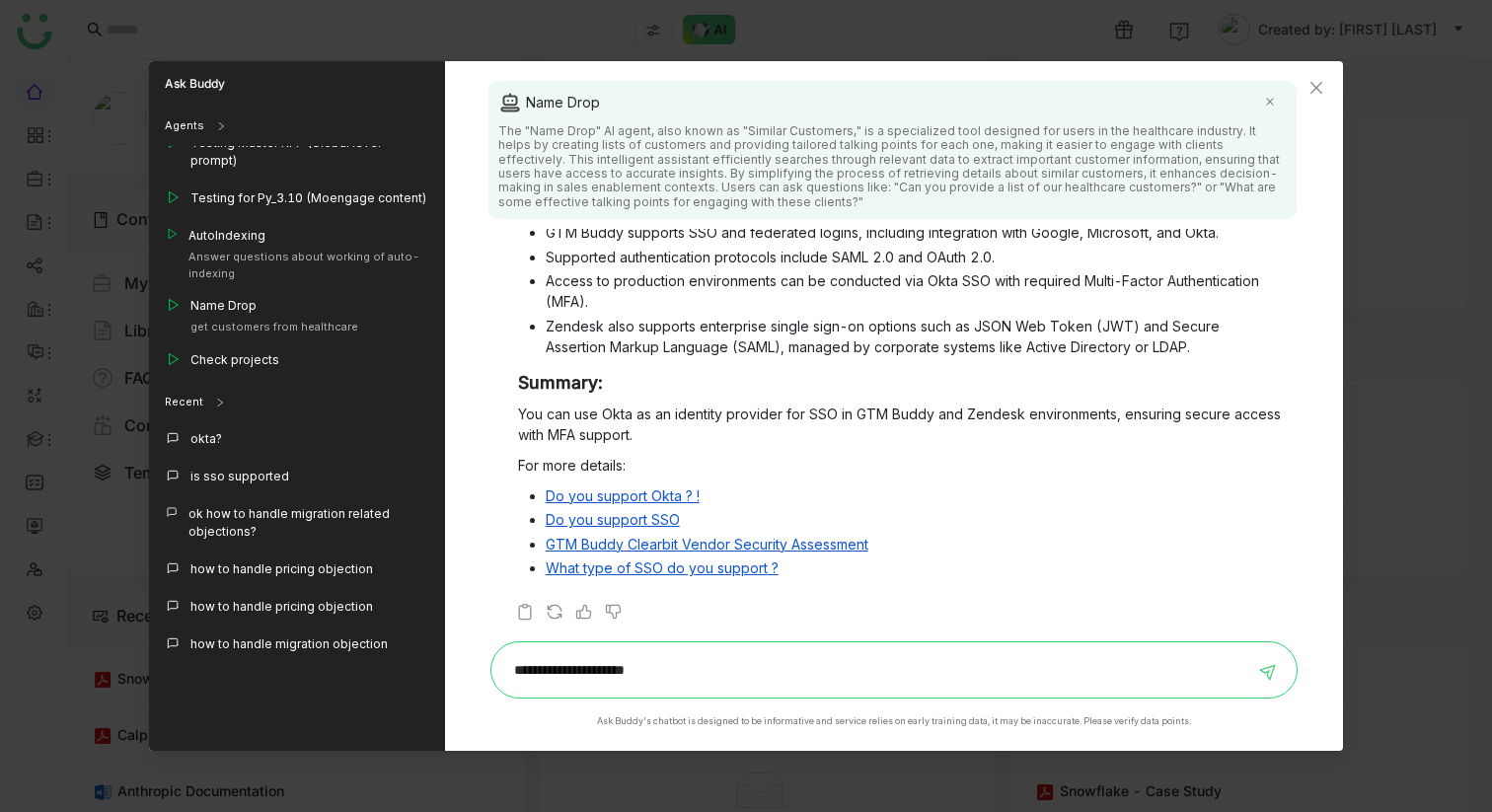 type on "**********" 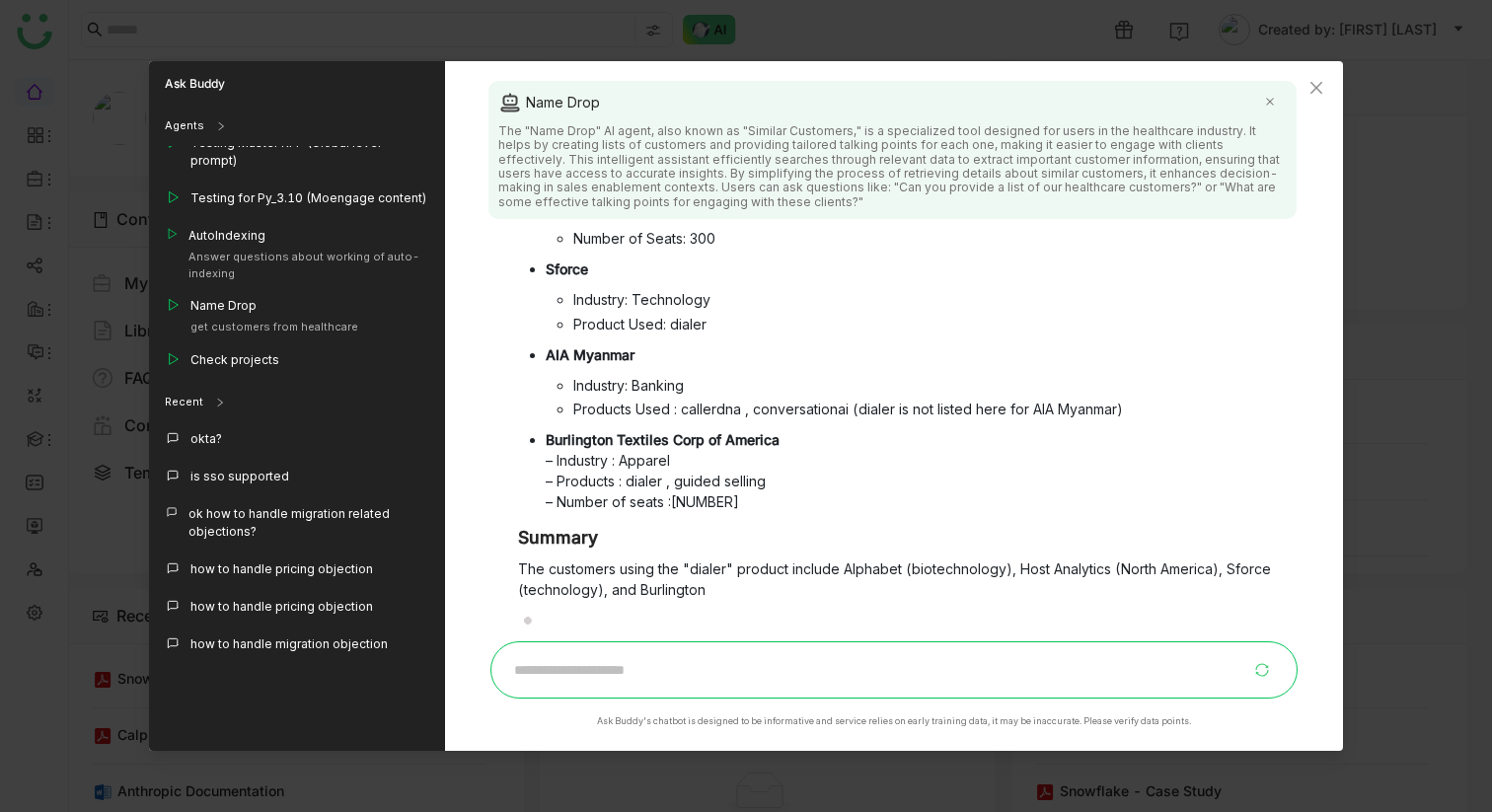 scroll, scrollTop: 1767, scrollLeft: 0, axis: vertical 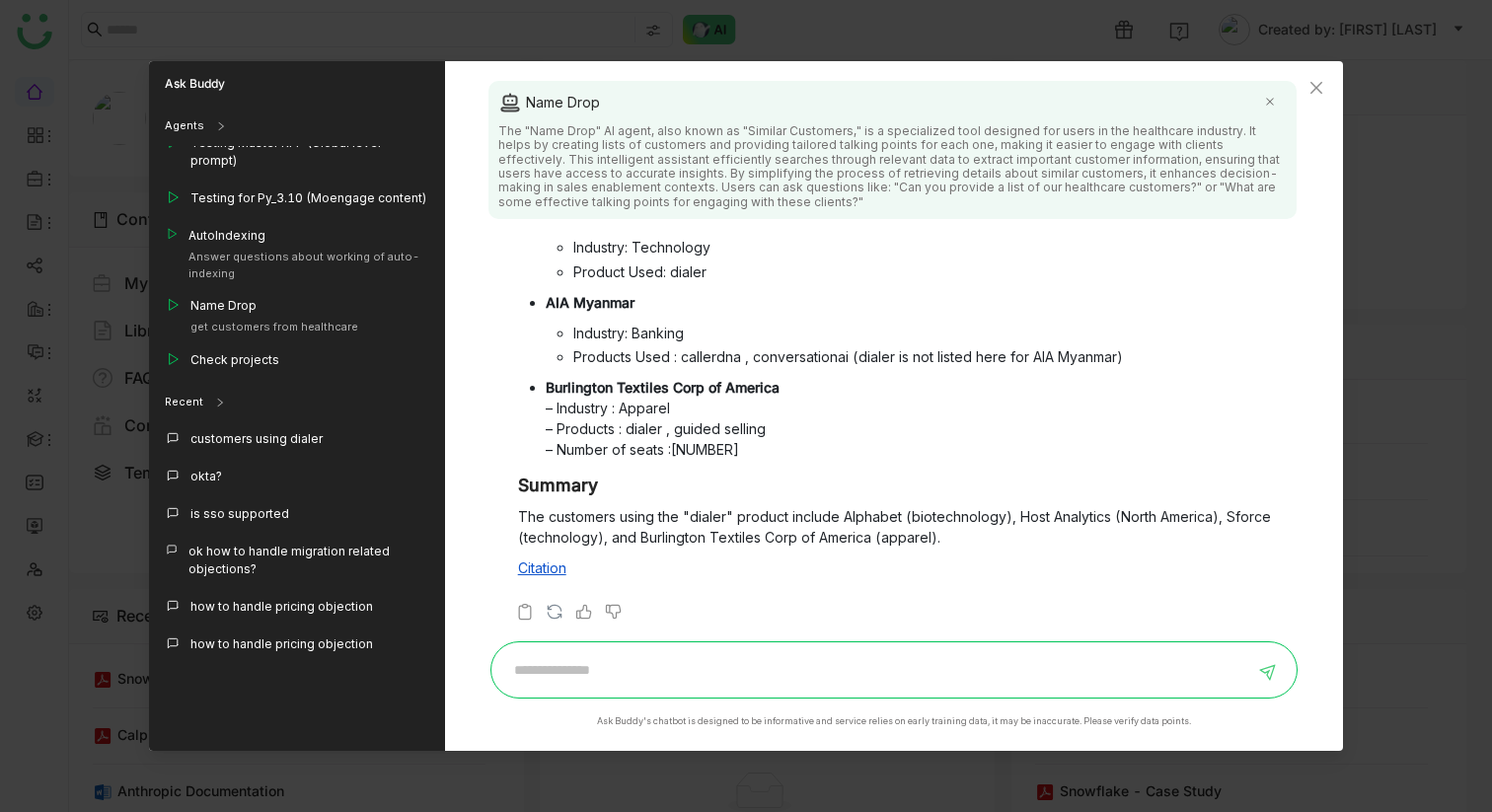 click at bounding box center (894, 670) 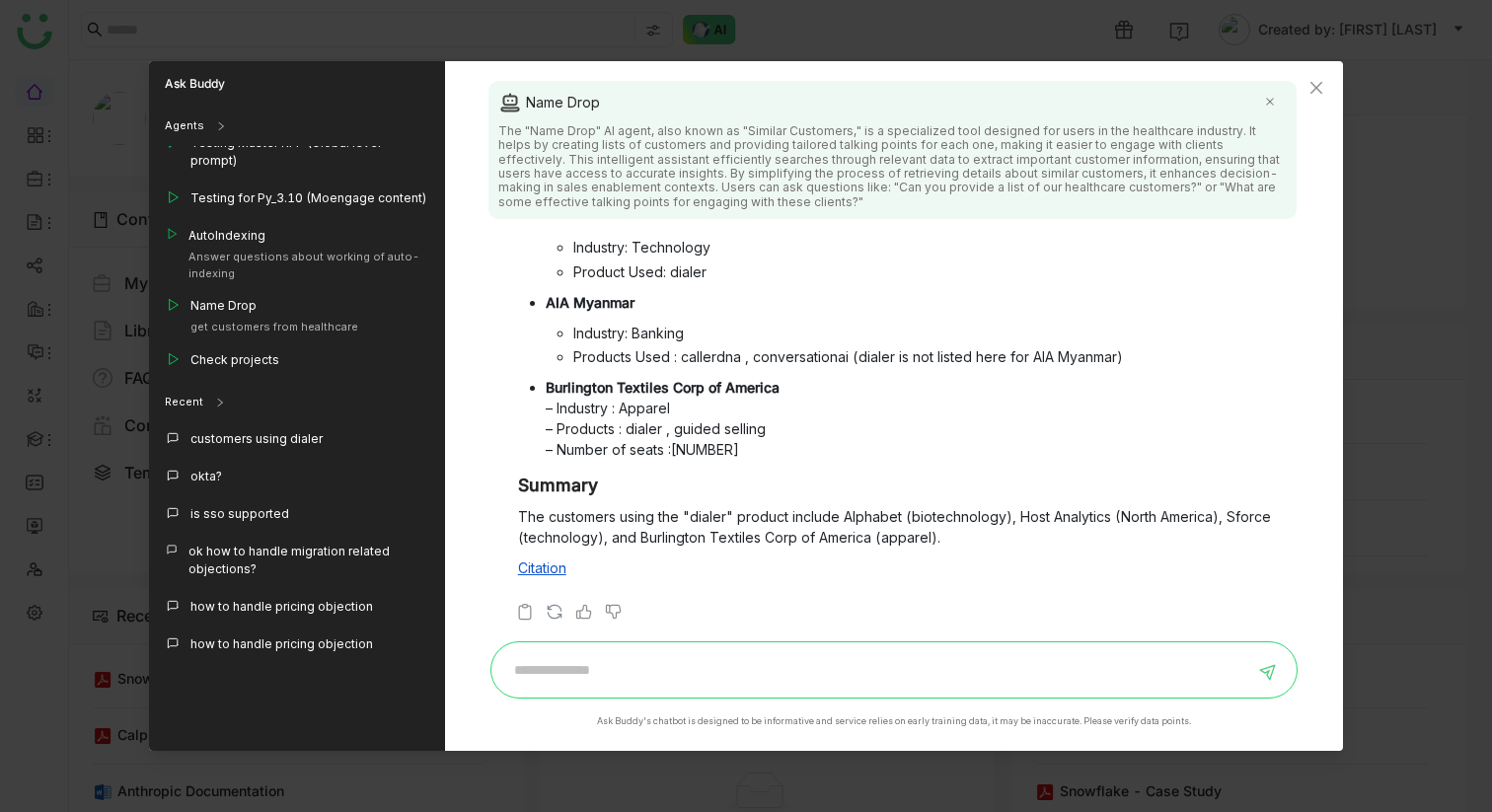 click at bounding box center (879, 670) 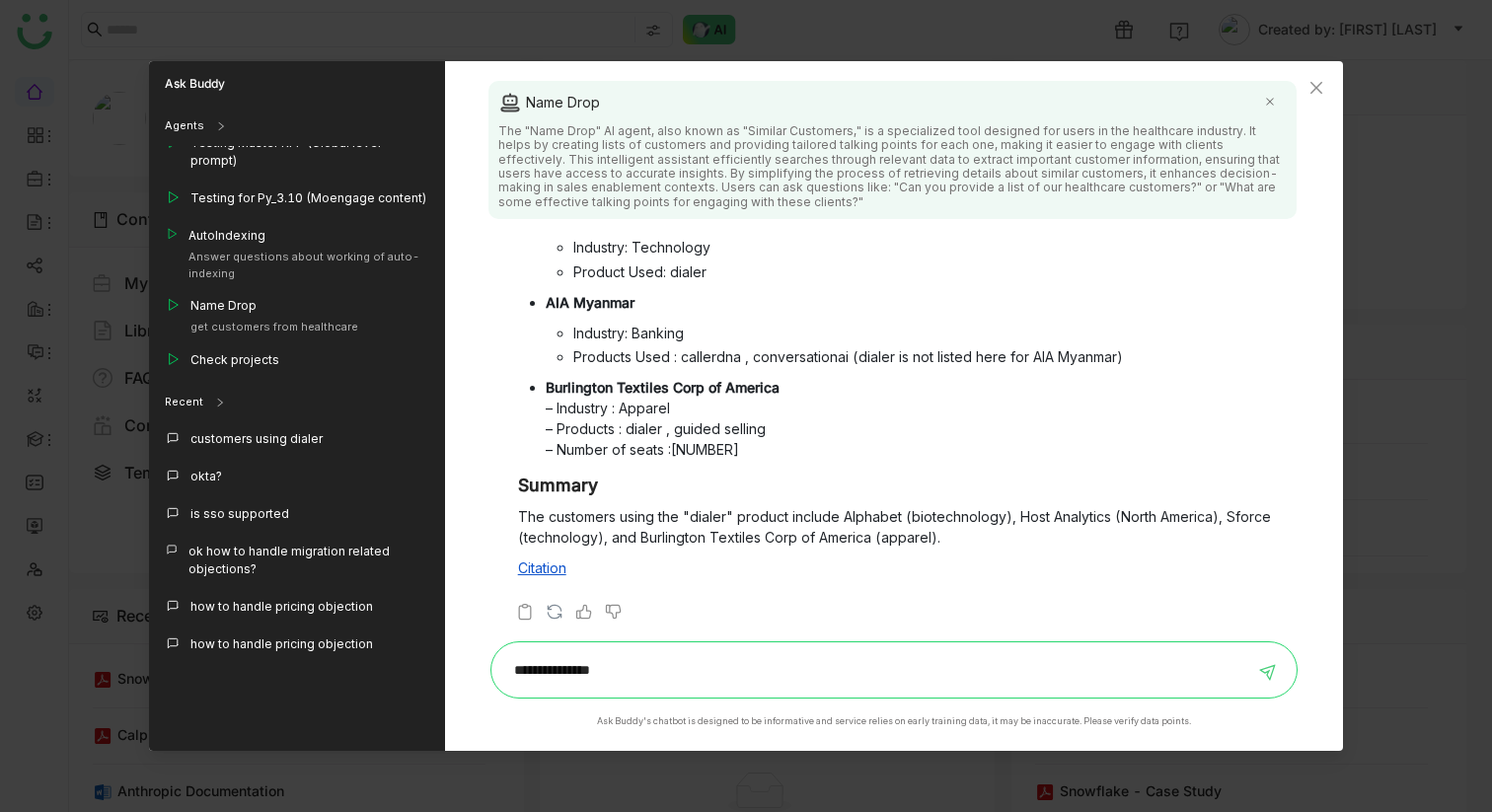 type on "**********" 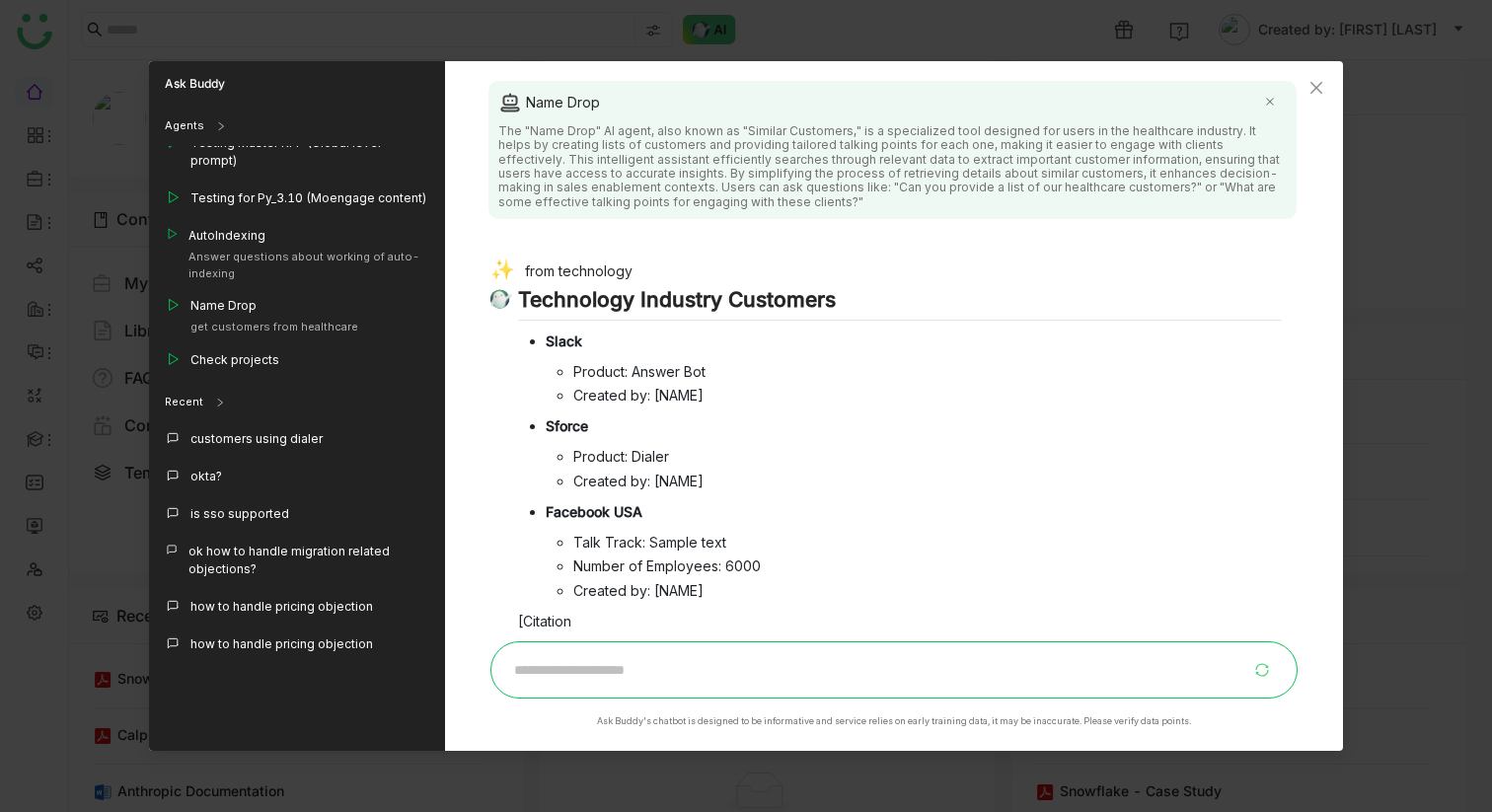 scroll, scrollTop: 2211, scrollLeft: 0, axis: vertical 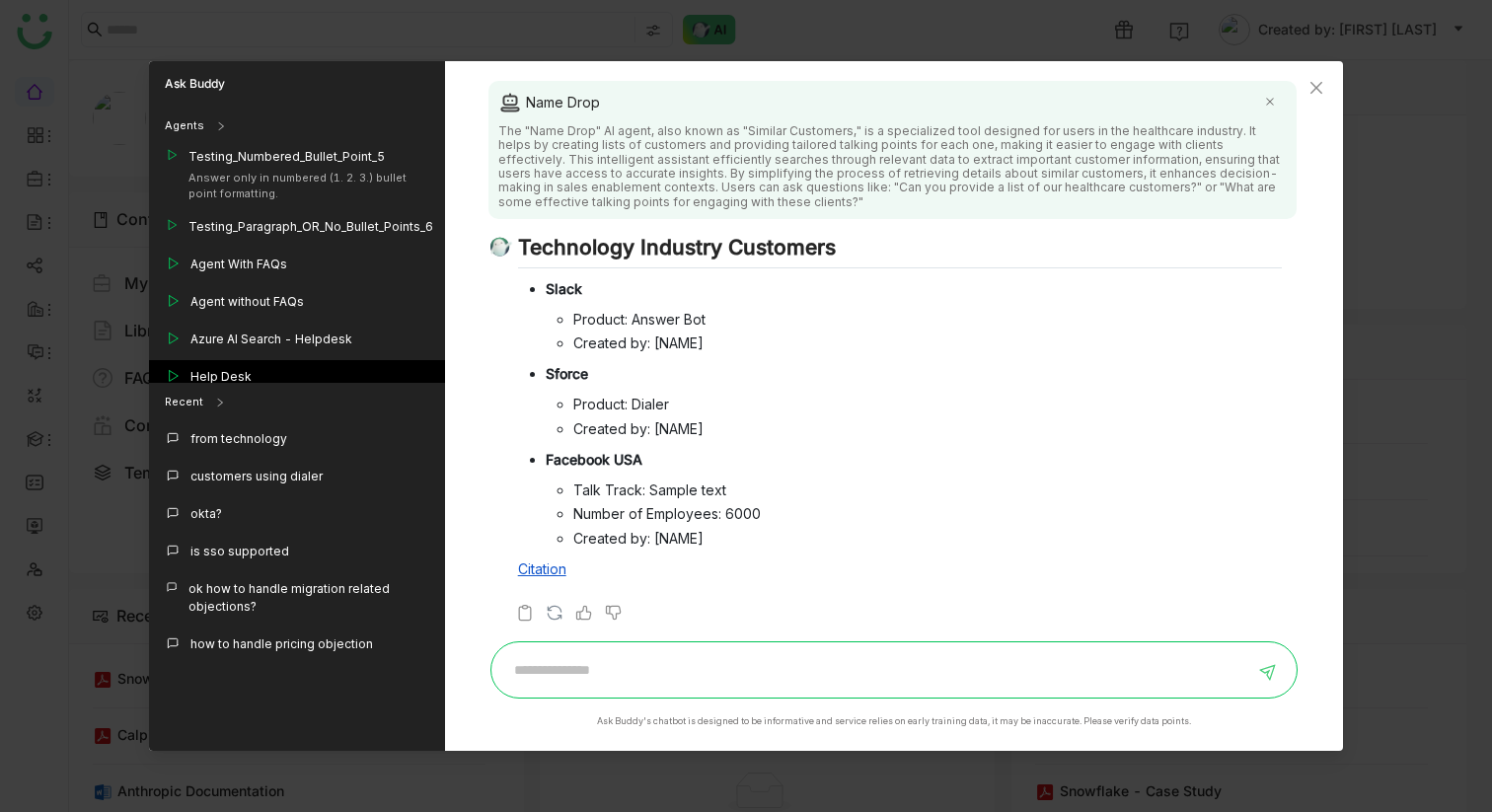 click on "Help Desk" at bounding box center [297, 379] 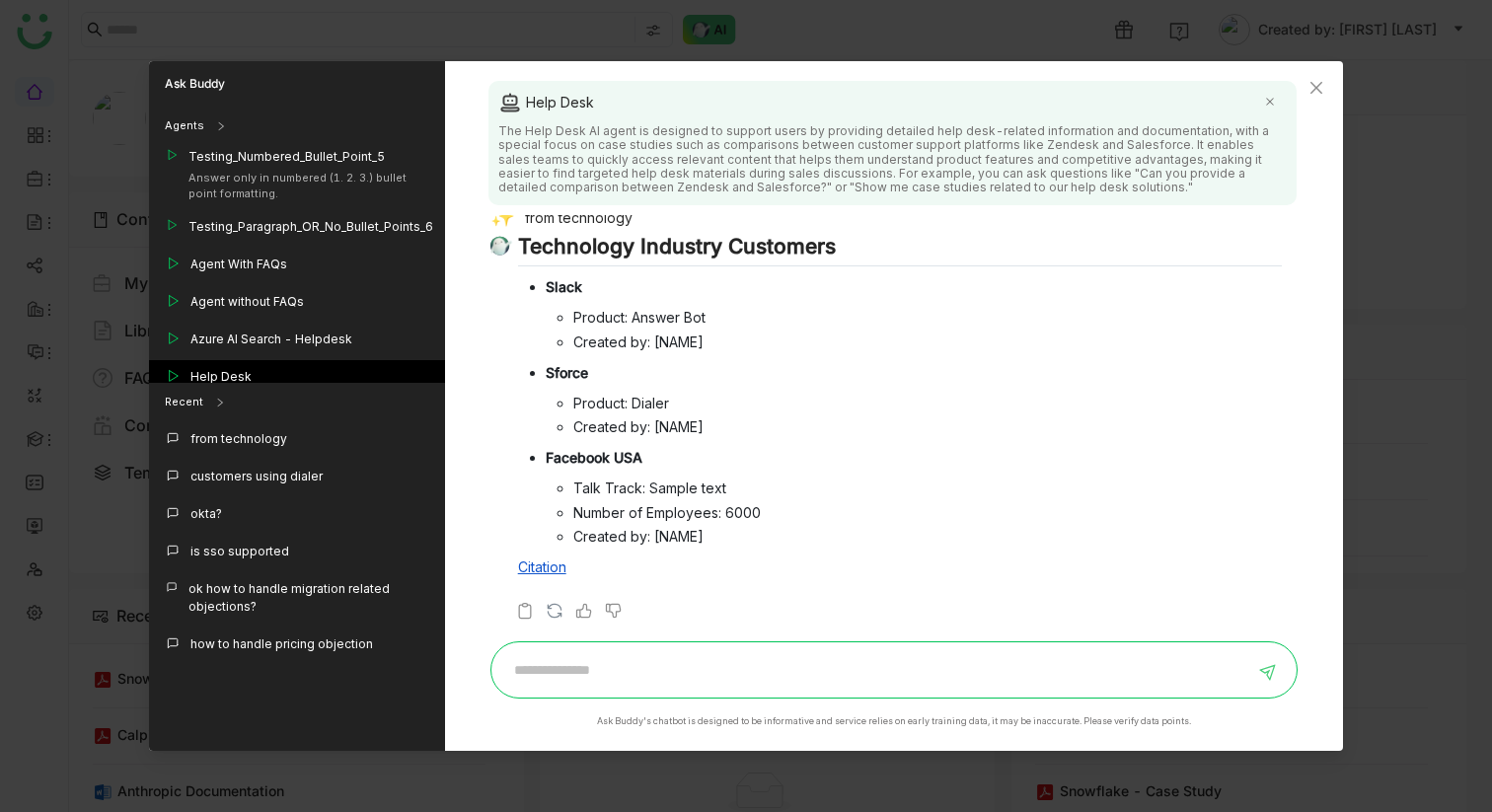 scroll, scrollTop: 2219, scrollLeft: 0, axis: vertical 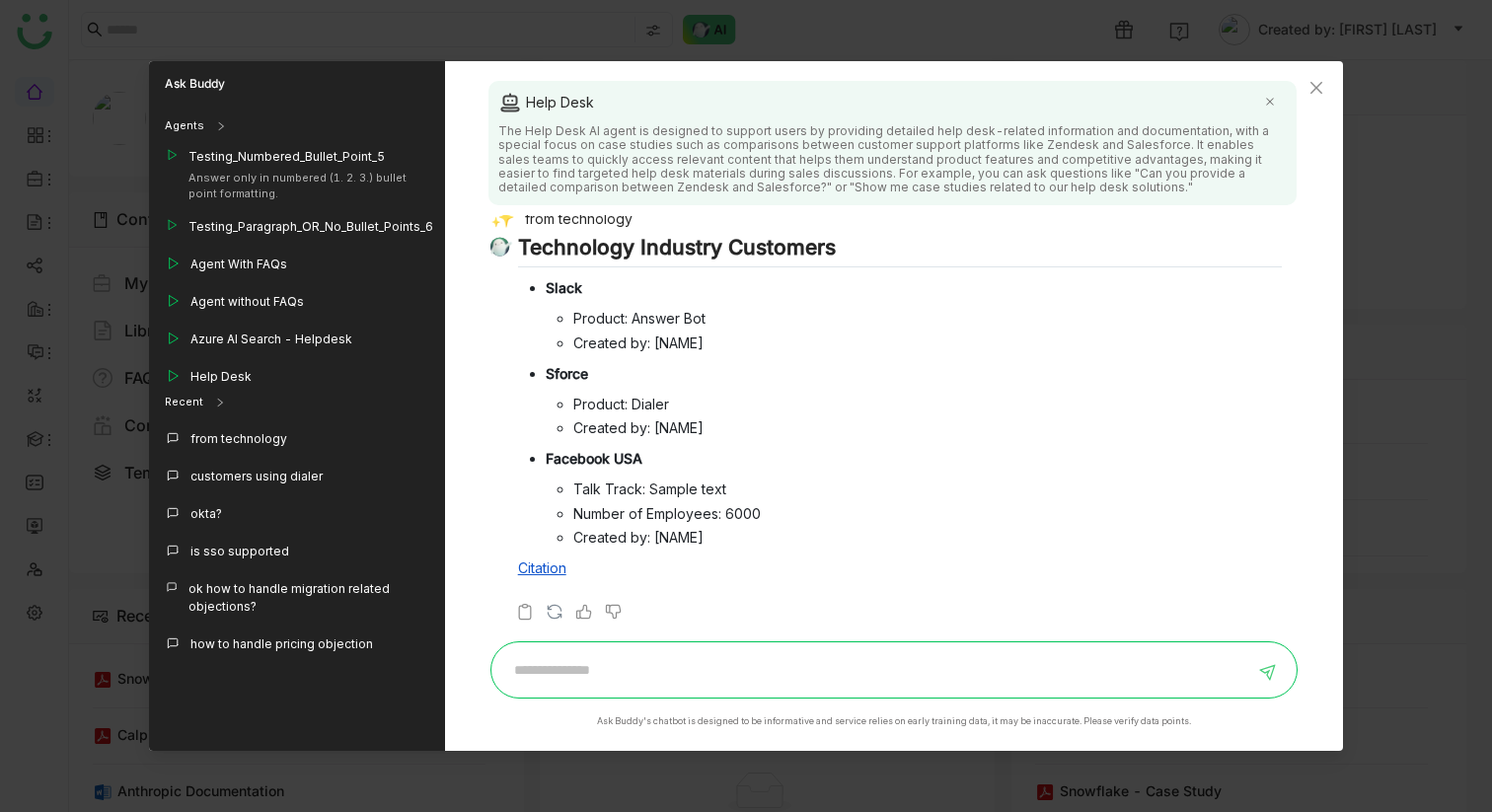 click on "Azure AI Search - Resources" at bounding box center [274, 416] 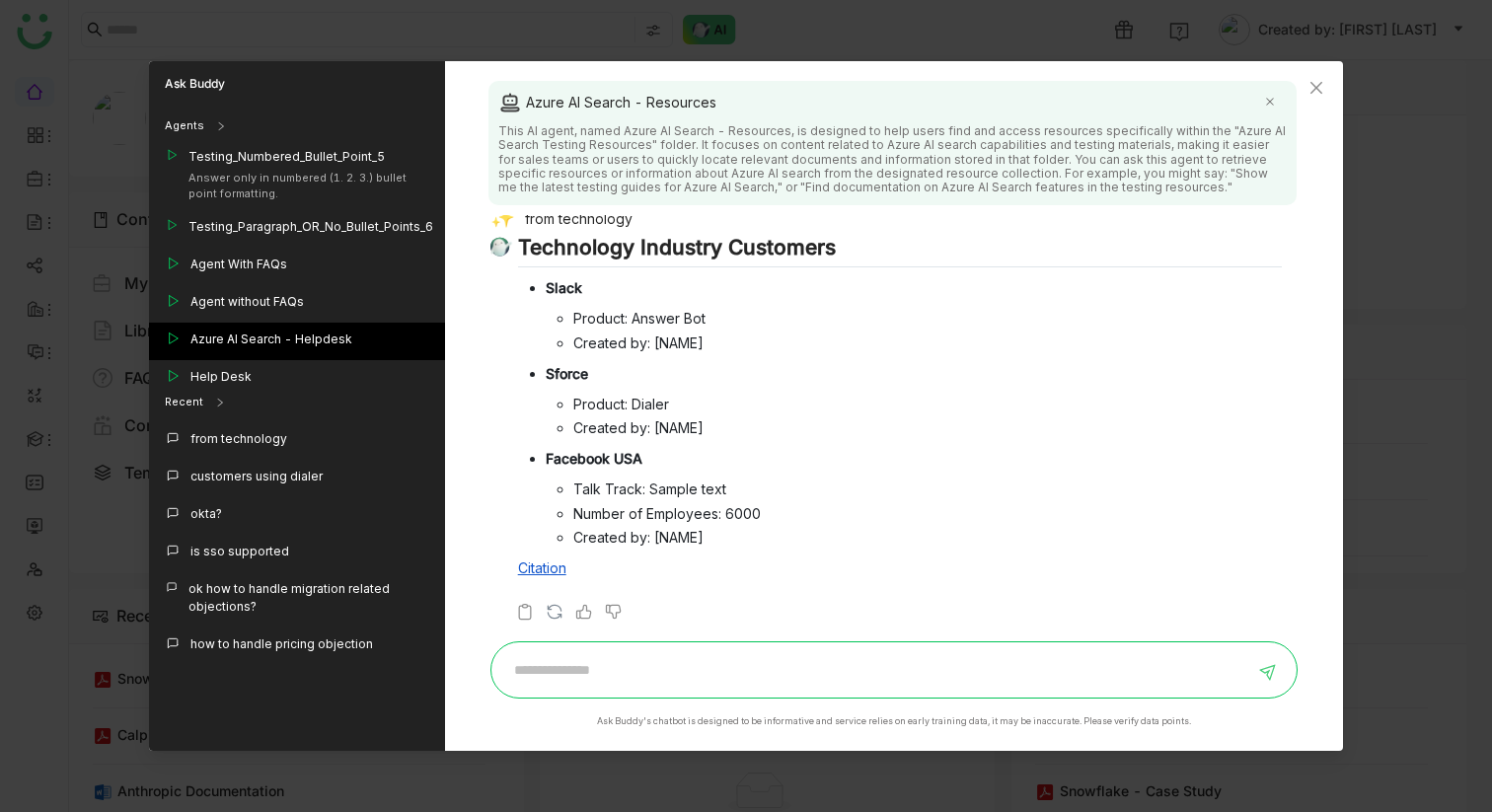 click on "Azure AI Search - Helpdesk" at bounding box center [297, 341] 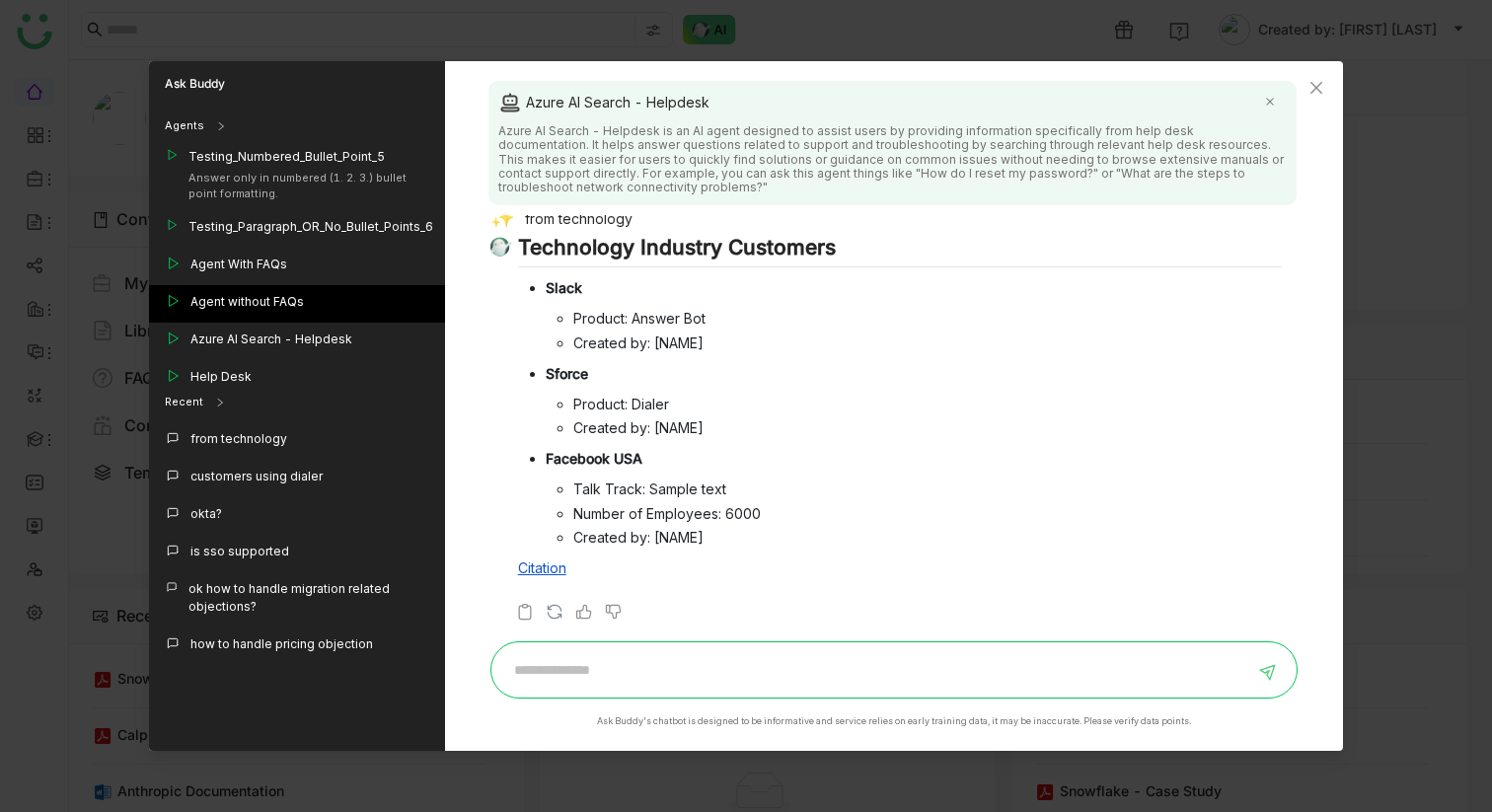 click on "Agent without FAQs" at bounding box center [247, 302] 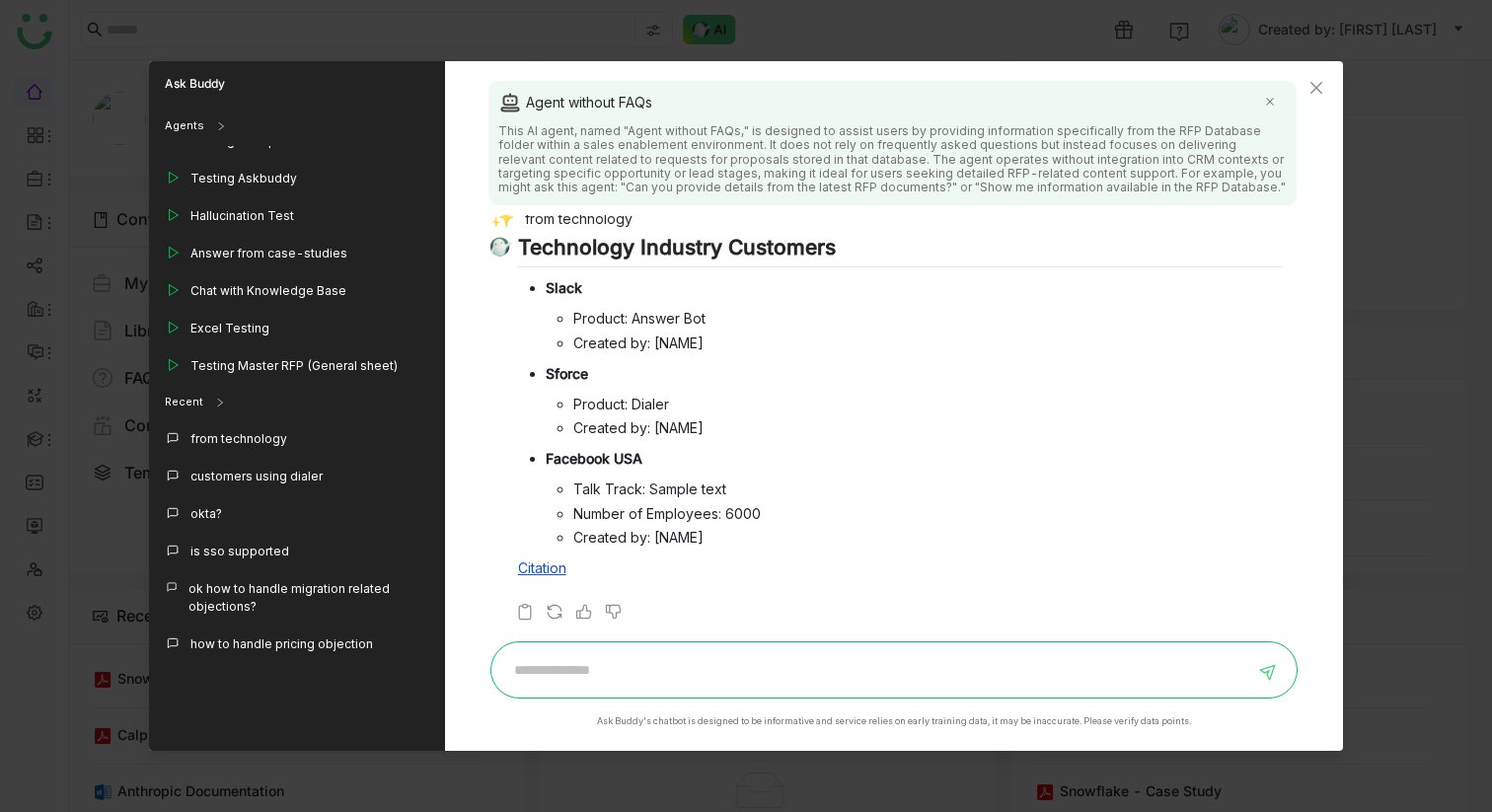 scroll, scrollTop: 566, scrollLeft: 0, axis: vertical 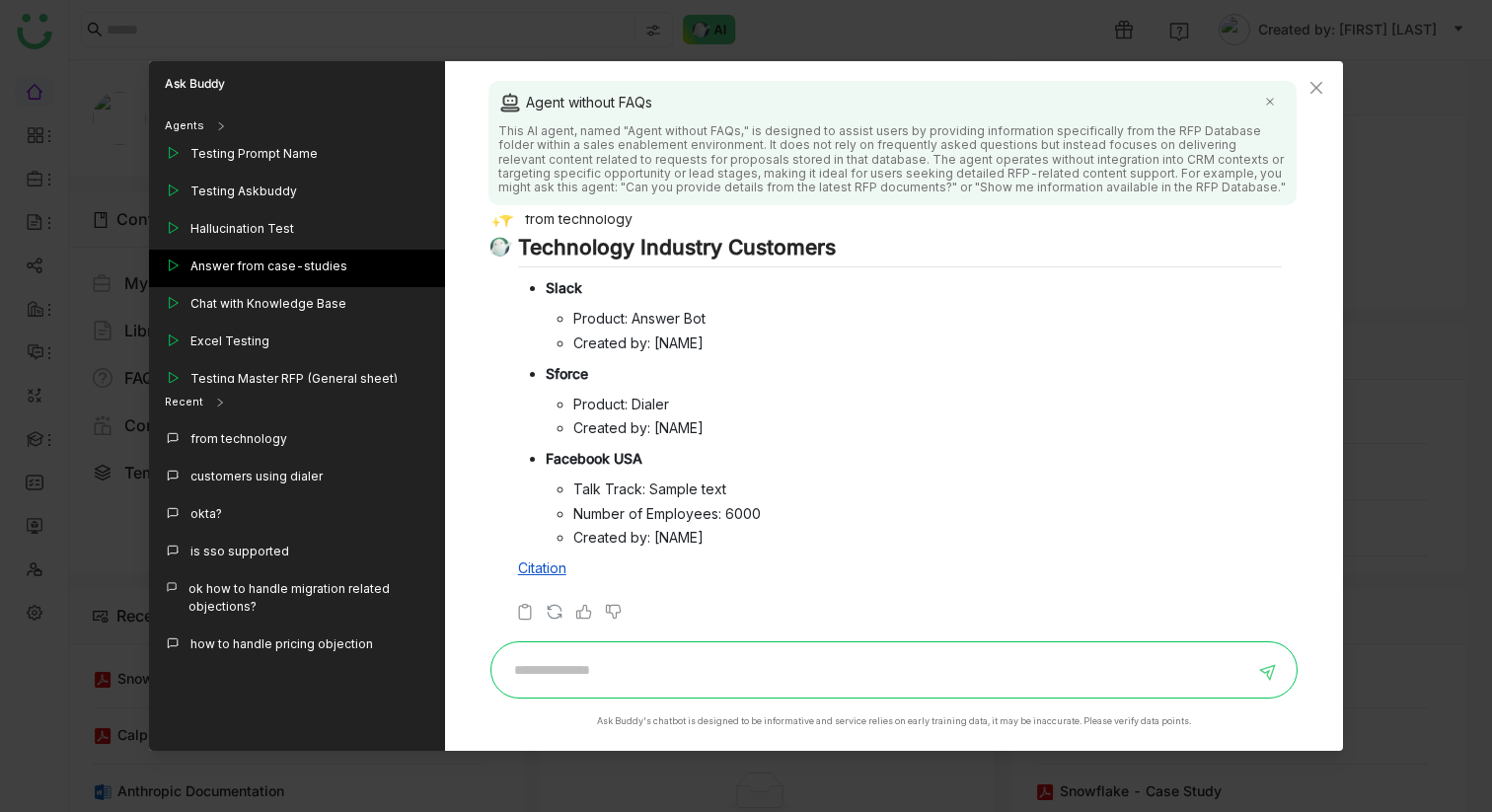 click on "Answer from case-studies" at bounding box center (268, 266) 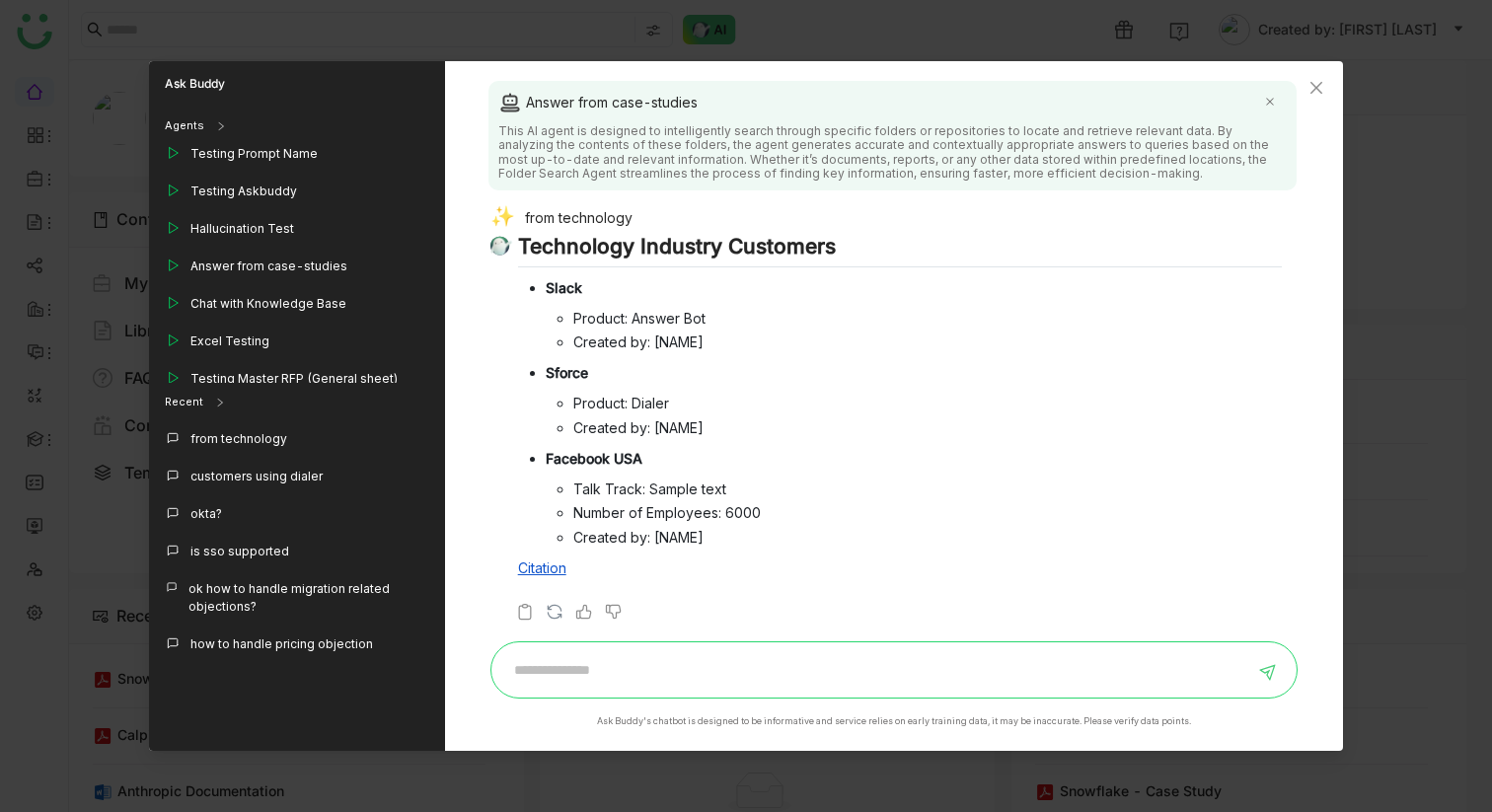 click at bounding box center [879, 670] 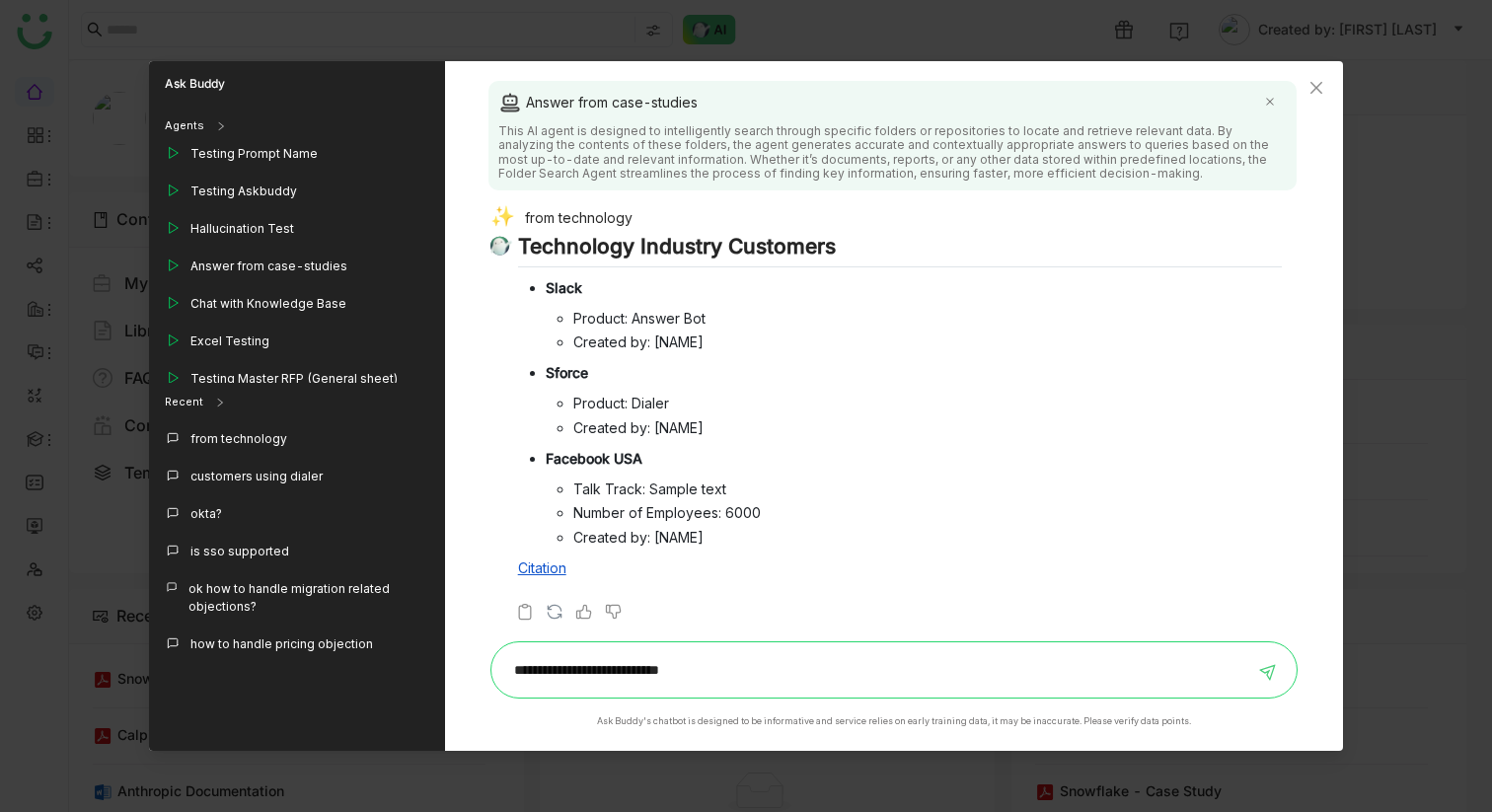 type on "**********" 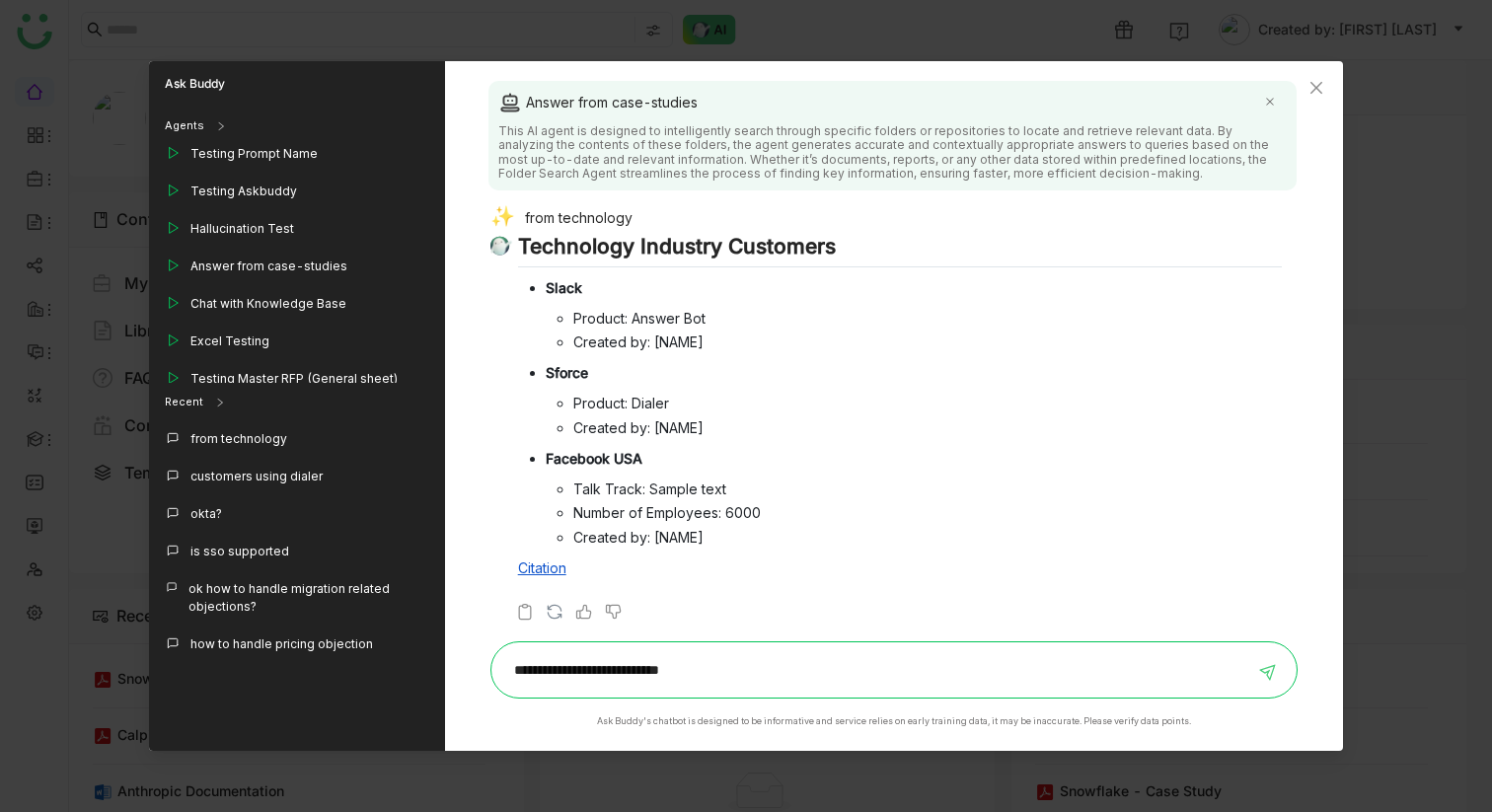 type 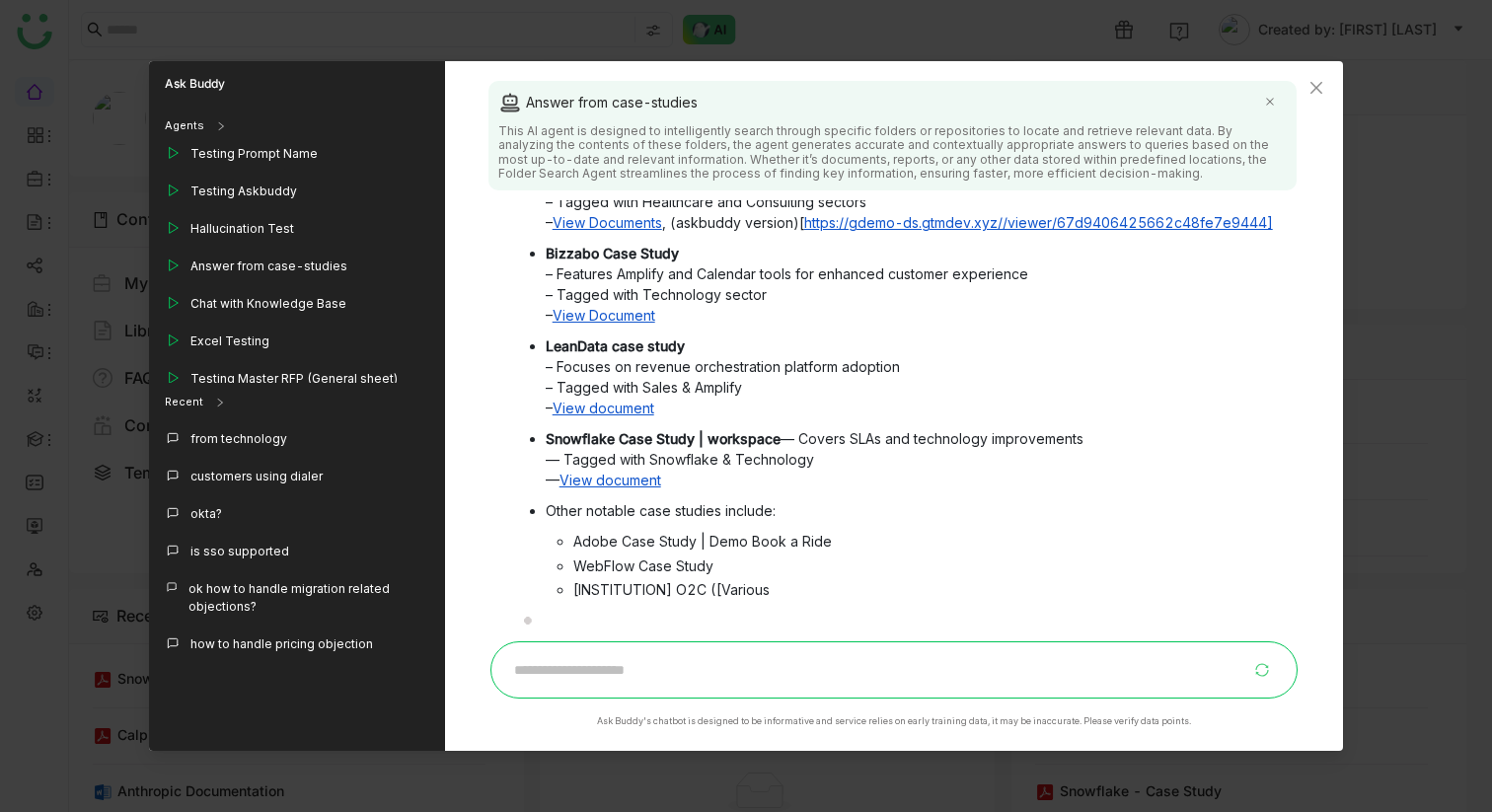 scroll, scrollTop: 3430, scrollLeft: 0, axis: vertical 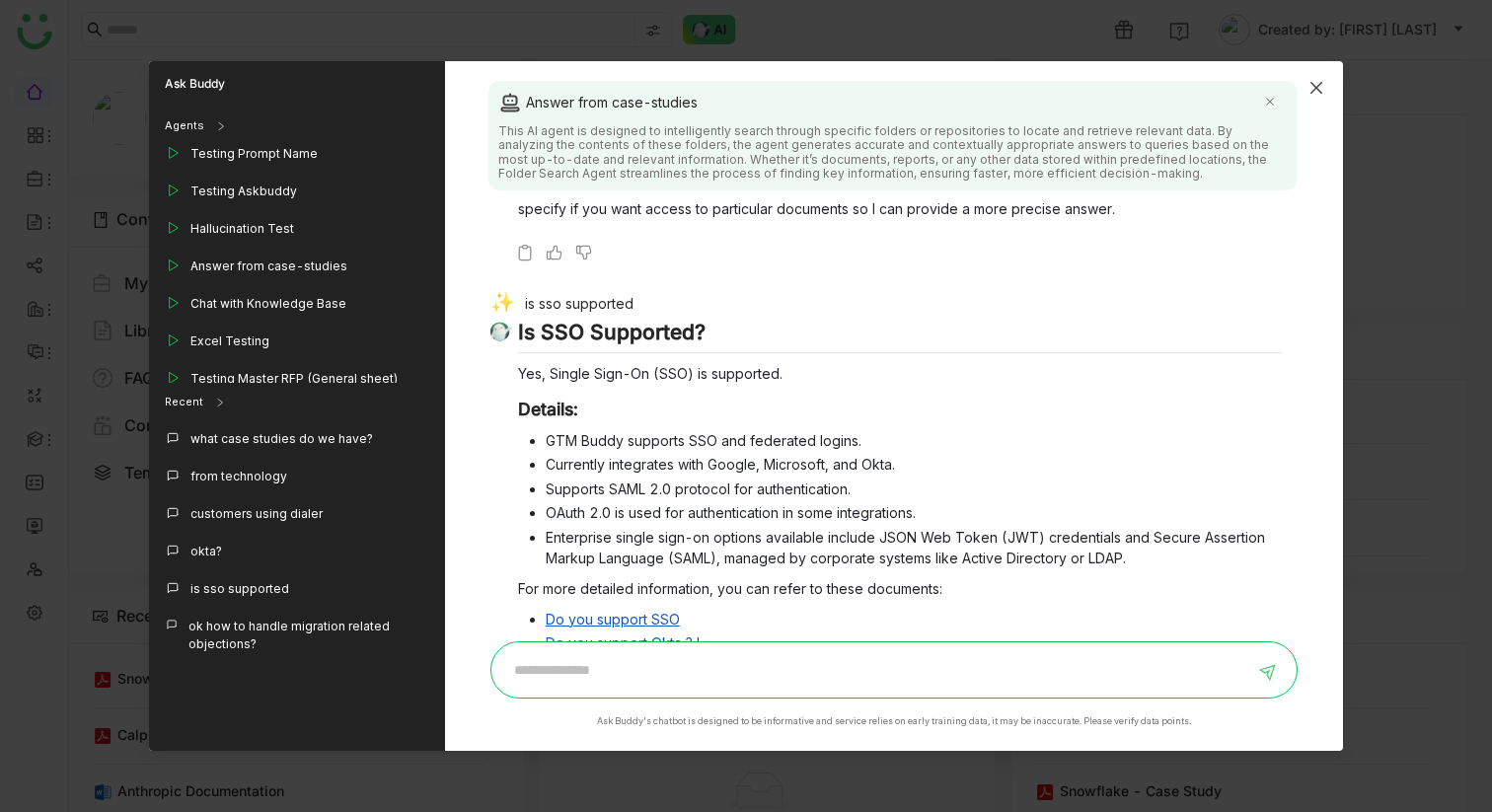 click 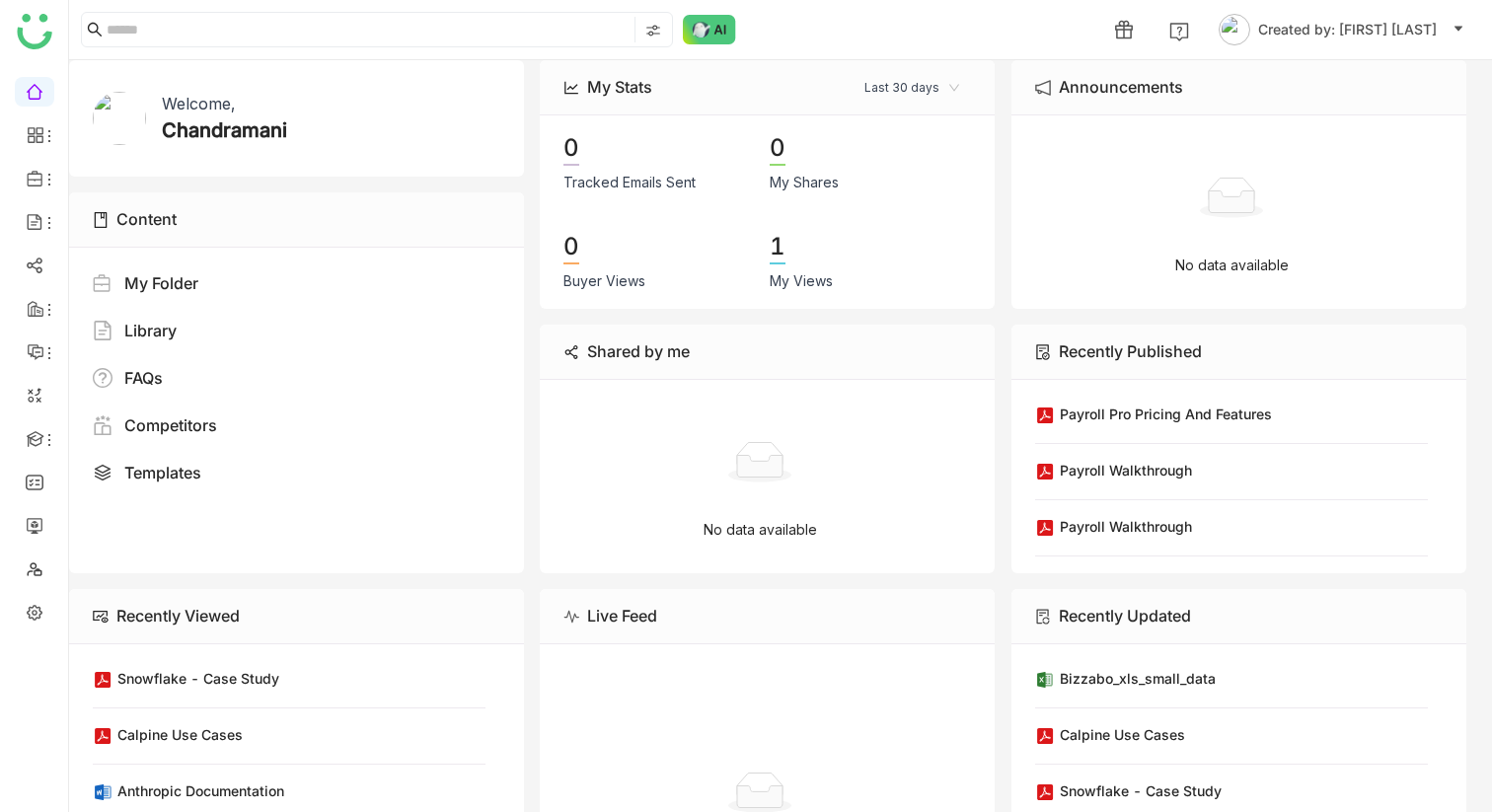 click 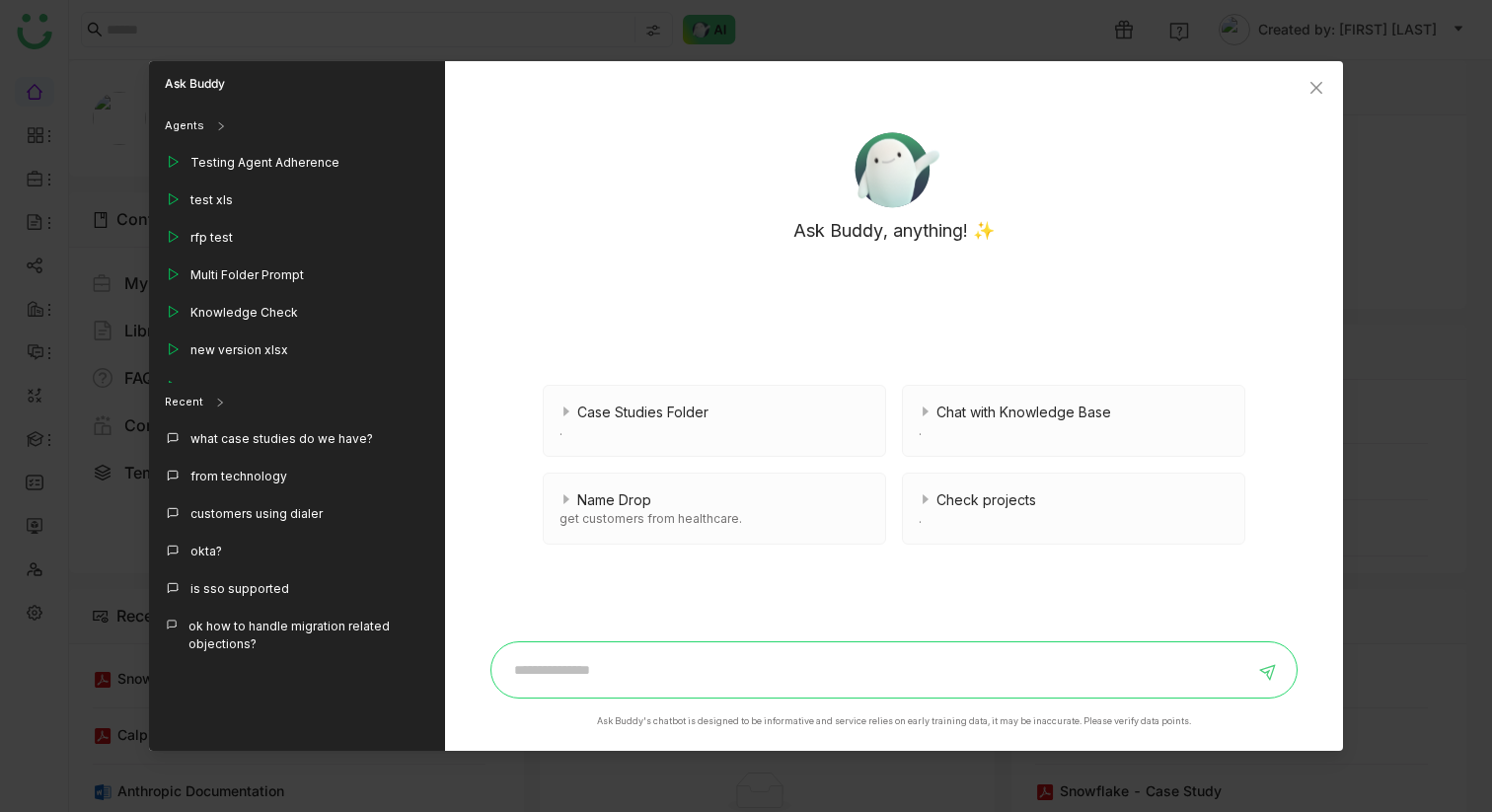 click at bounding box center (879, 670) 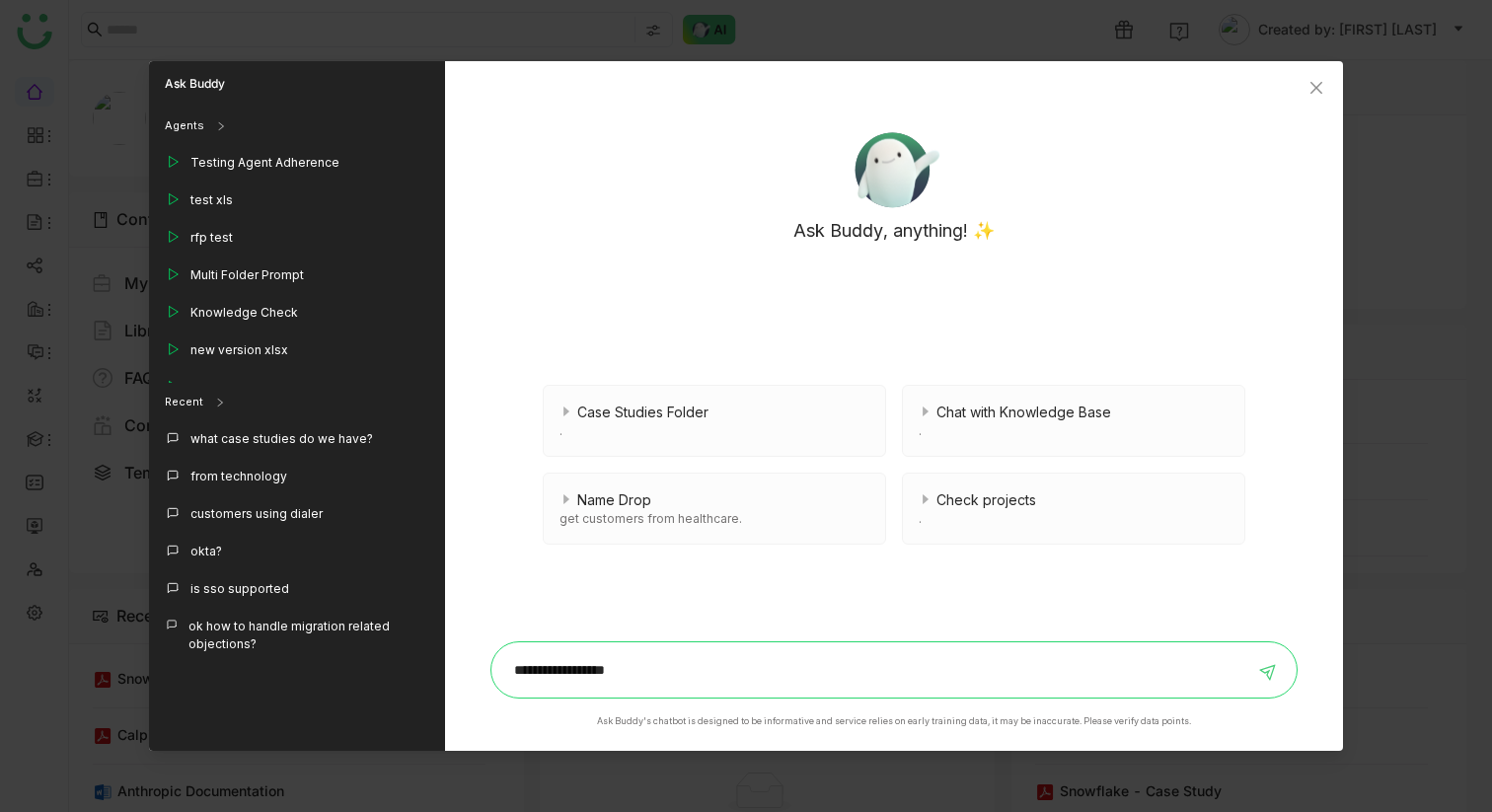 type on "**********" 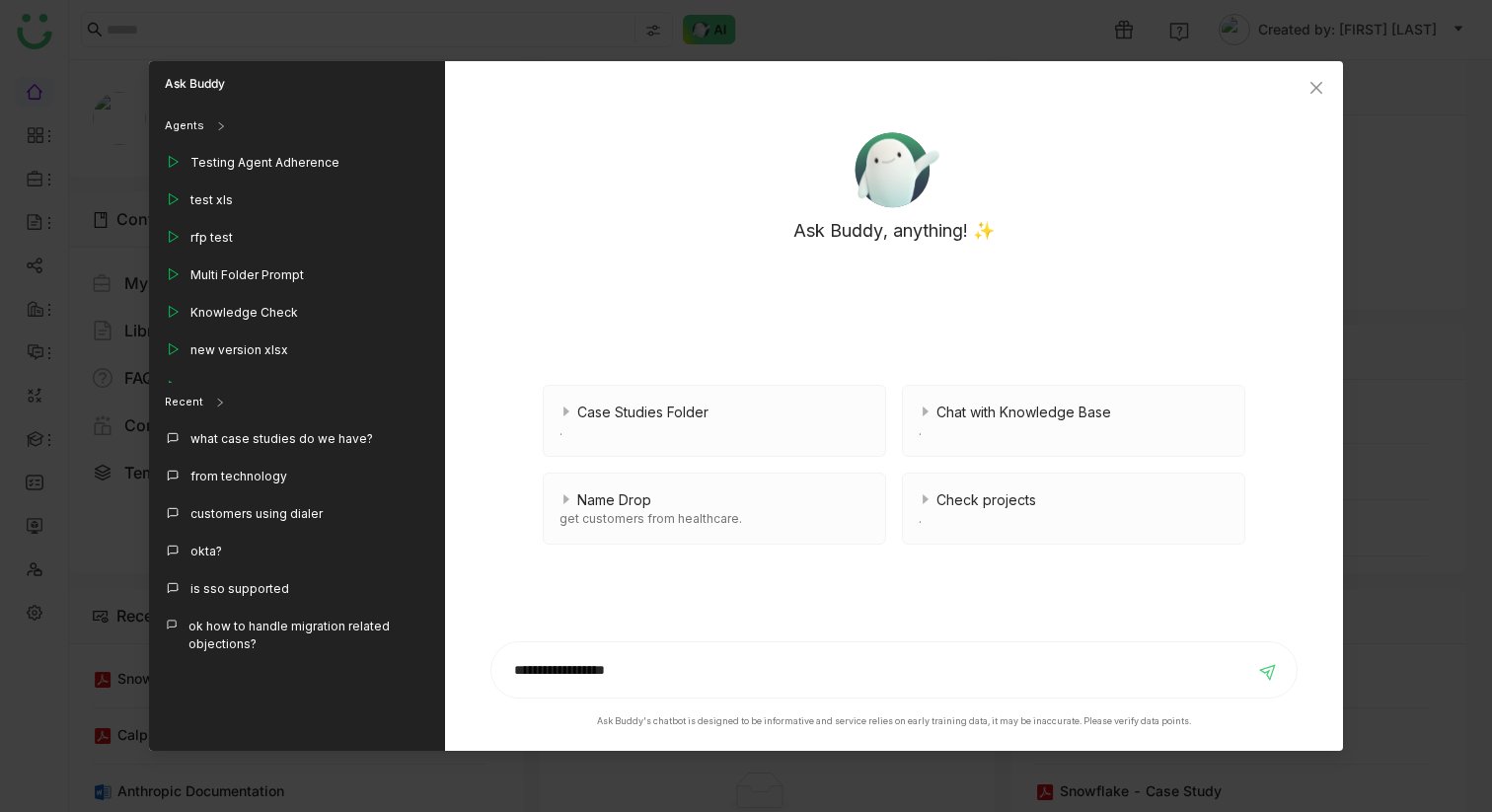 type 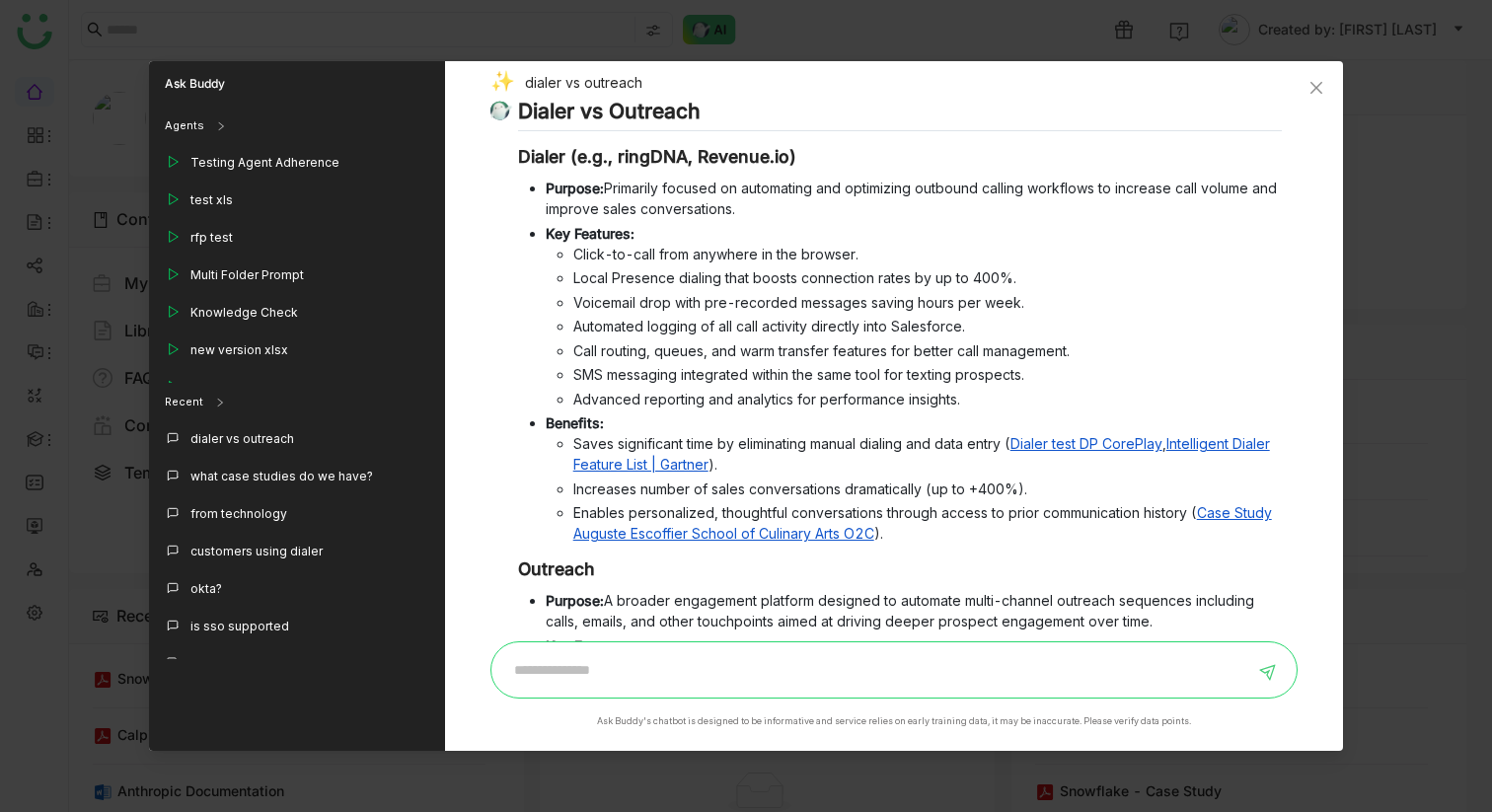 scroll, scrollTop: 896, scrollLeft: 0, axis: vertical 